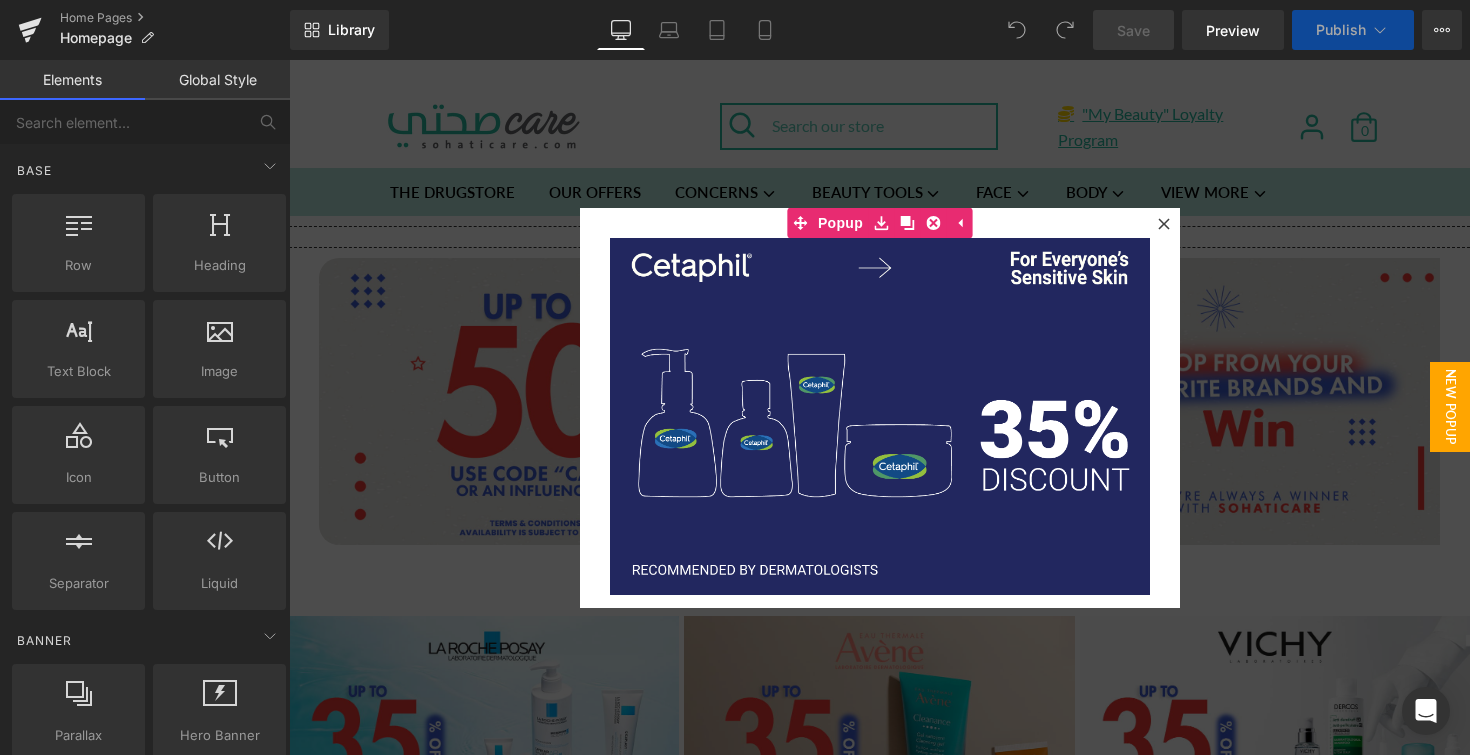 scroll, scrollTop: 0, scrollLeft: 0, axis: both 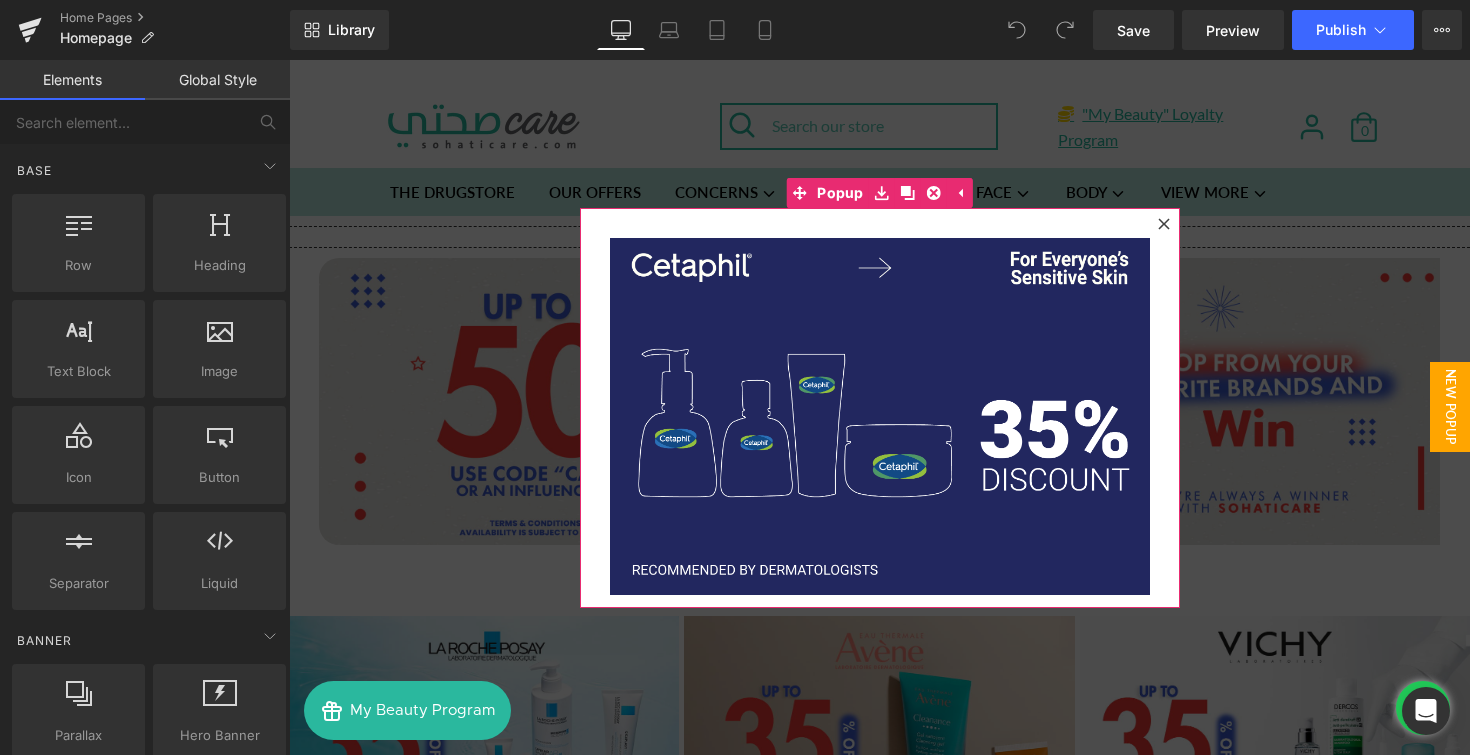 click 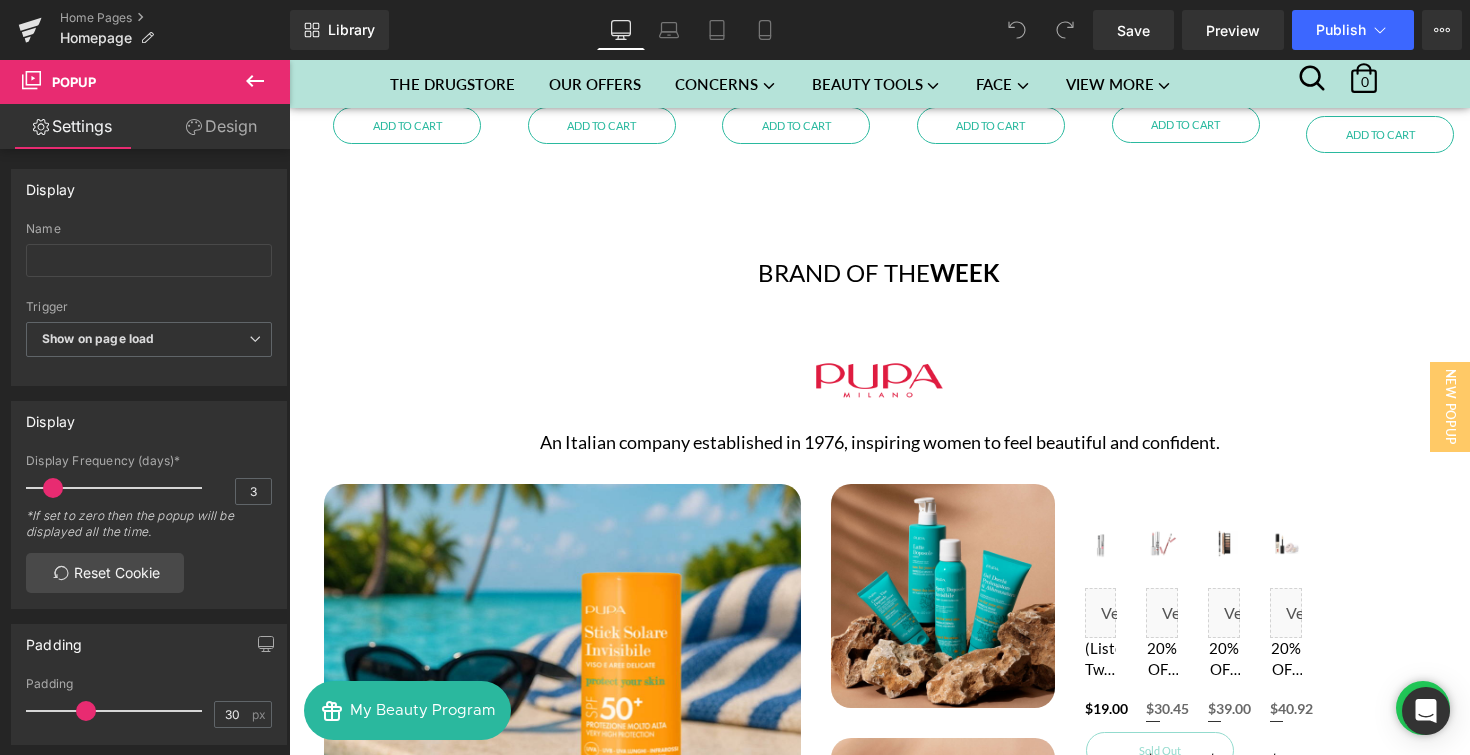 scroll, scrollTop: 3437, scrollLeft: 0, axis: vertical 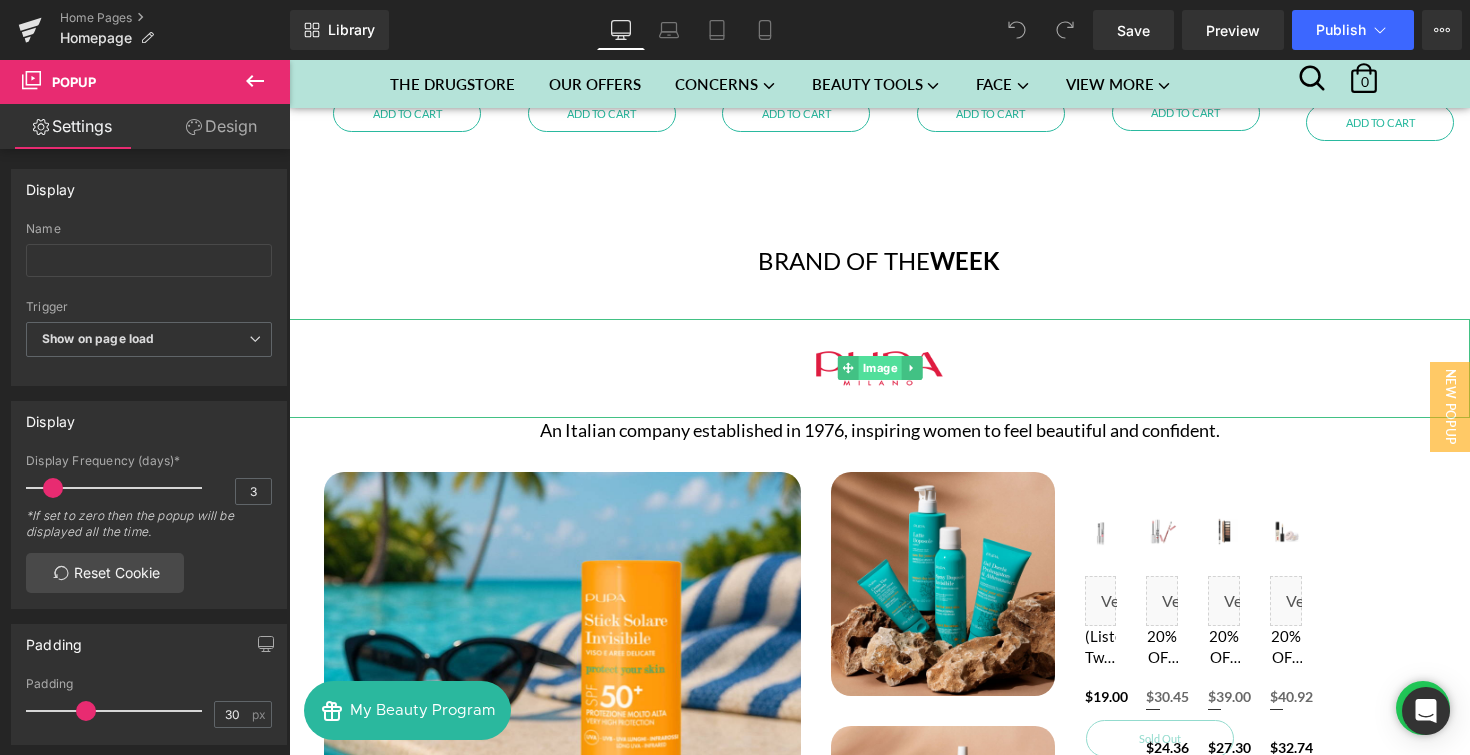 click on "Image" at bounding box center [879, 369] 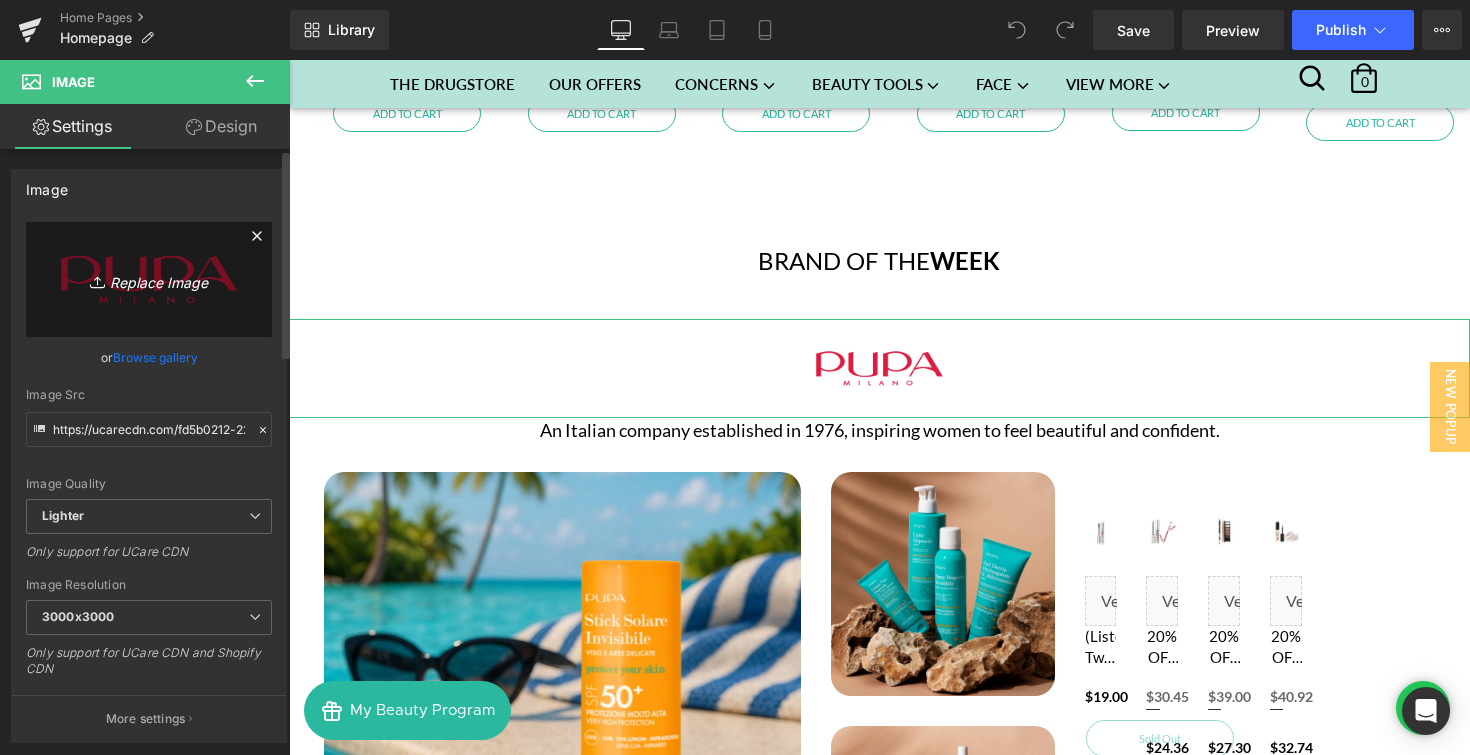 click on "Replace Image" at bounding box center (149, 279) 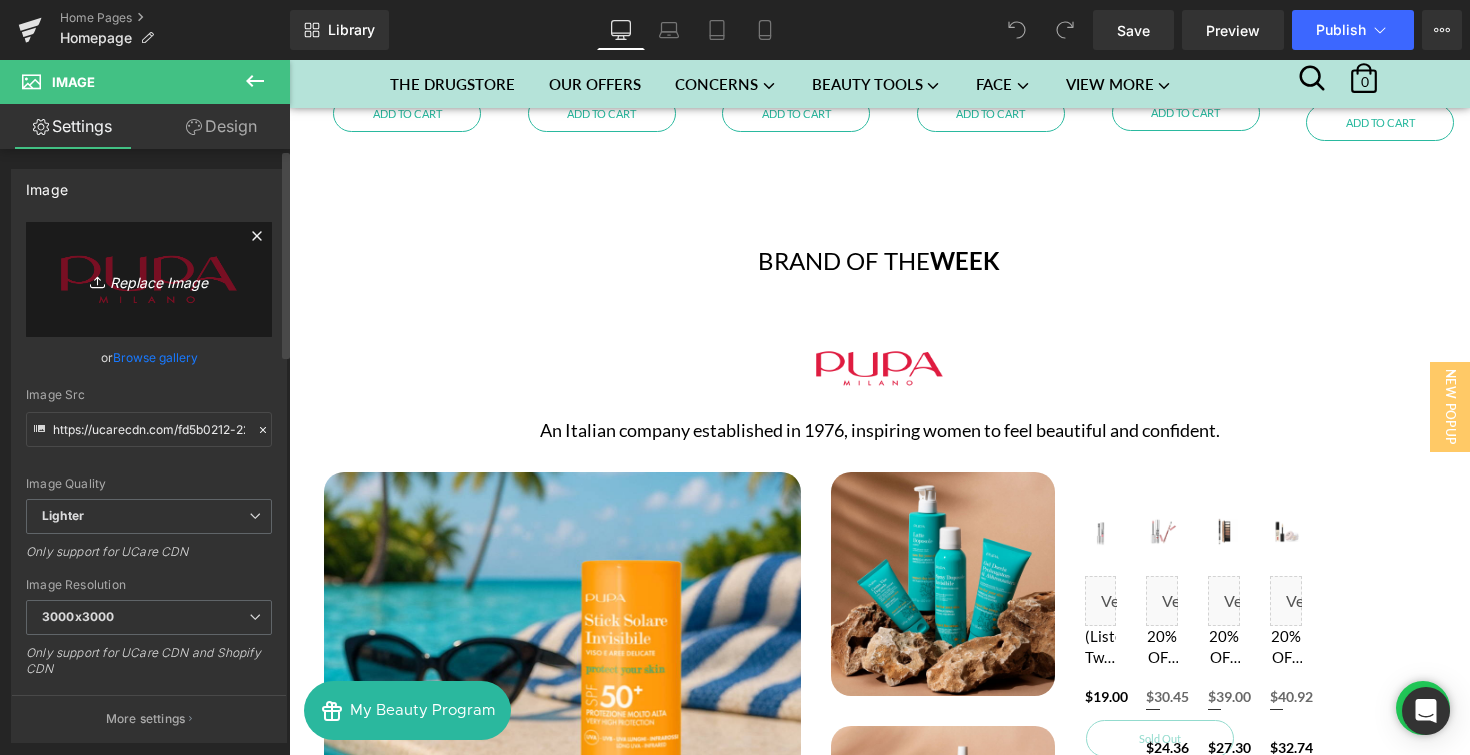 type on "C:\fakepath\MartiDerm.png" 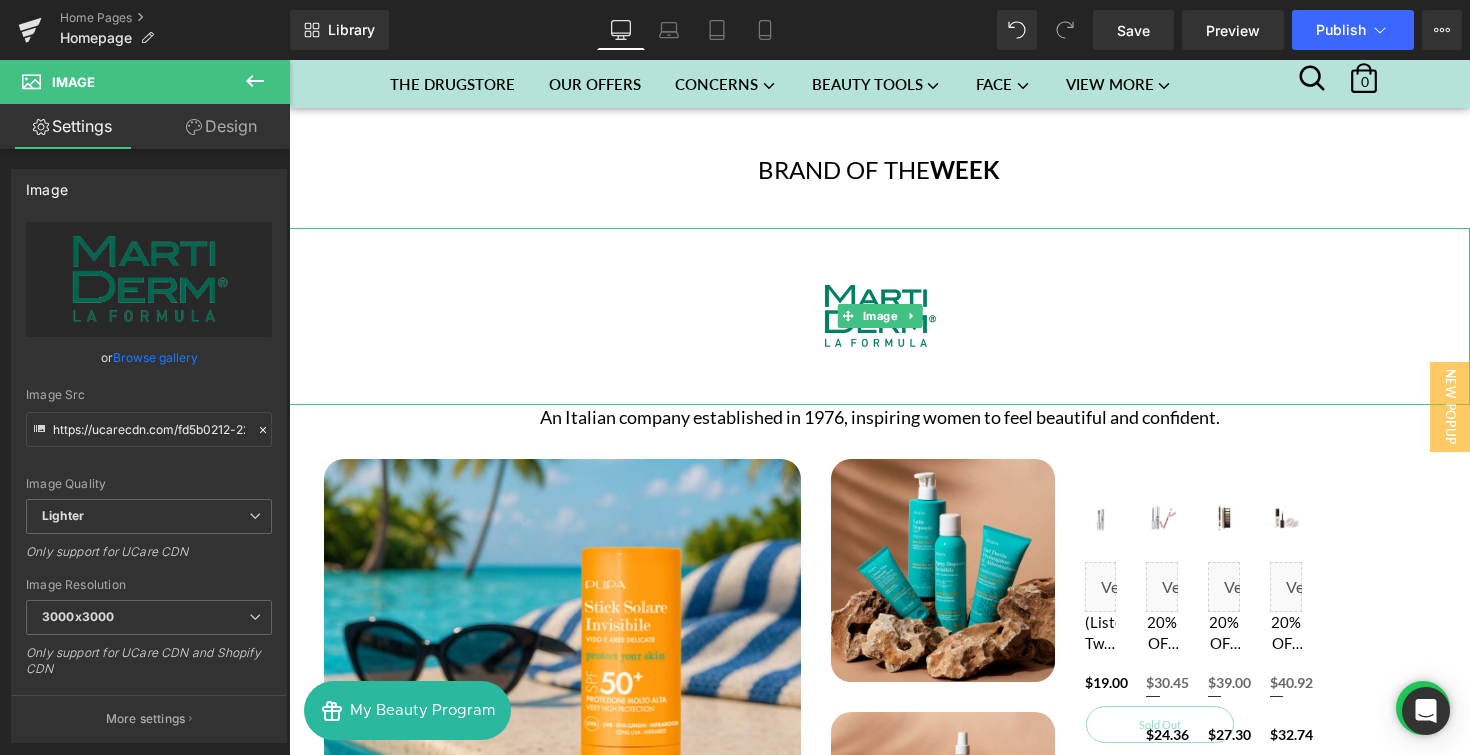 scroll, scrollTop: 3560, scrollLeft: 0, axis: vertical 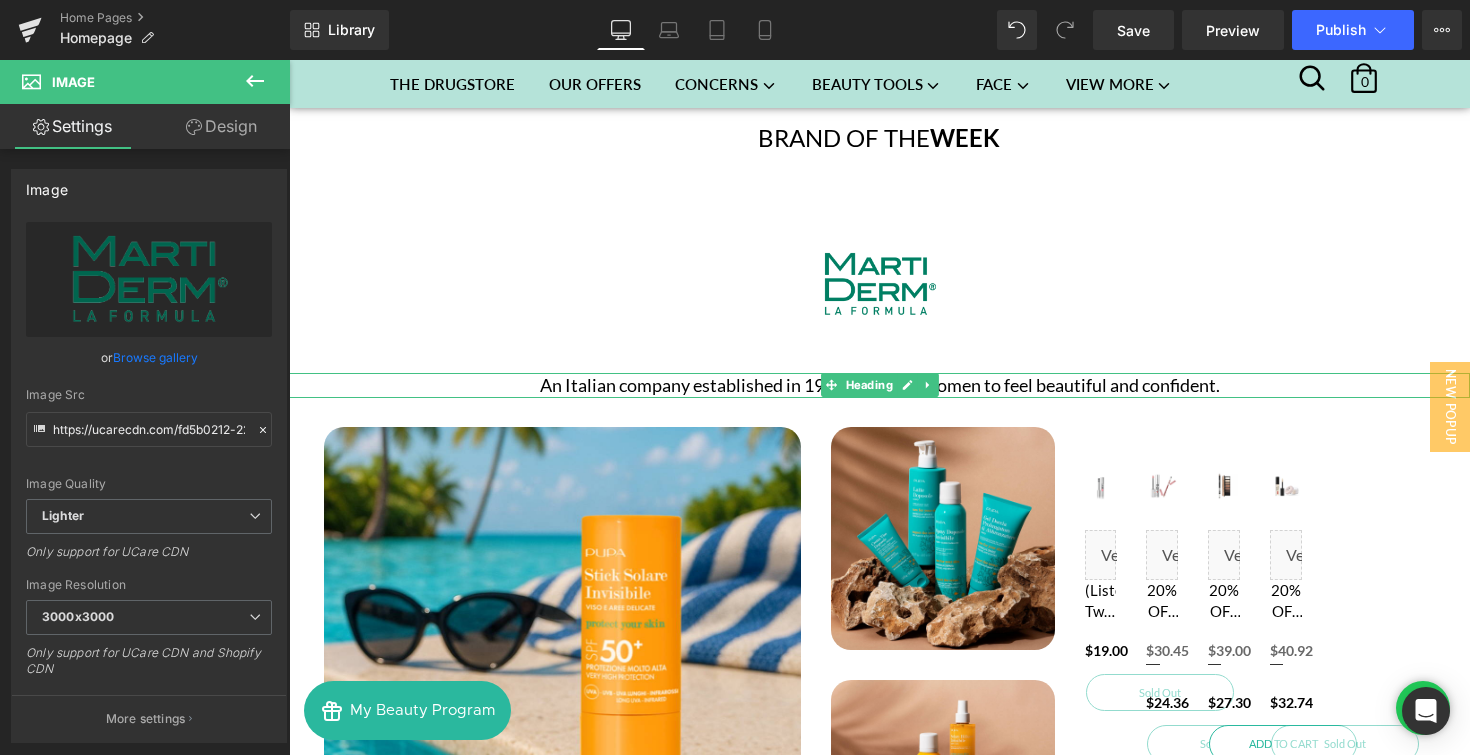 click on "An Italian company established in 1976, inspiring women to feel beautiful and confident." at bounding box center (879, 385) 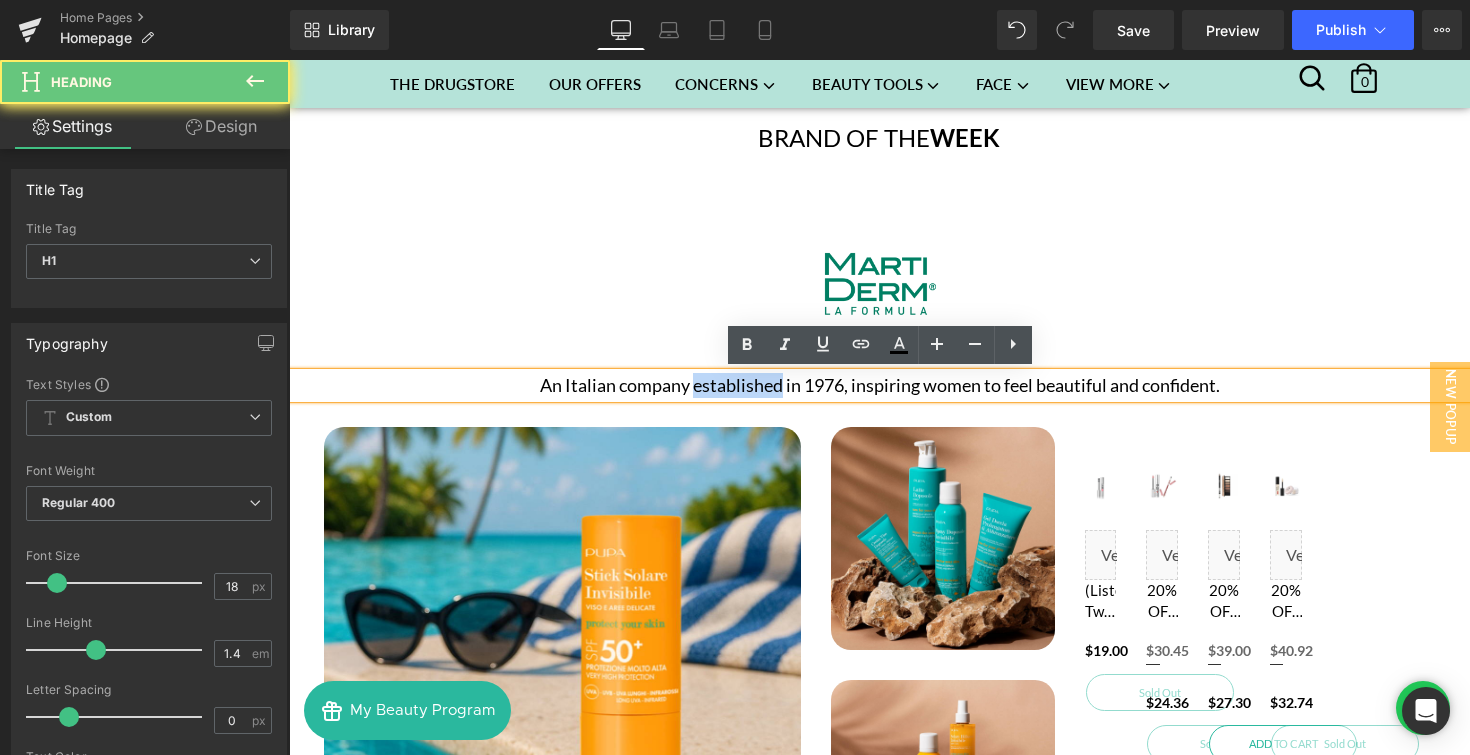 click on "An Italian company established in 1976, inspiring women to feel beautiful and confident." at bounding box center (879, 385) 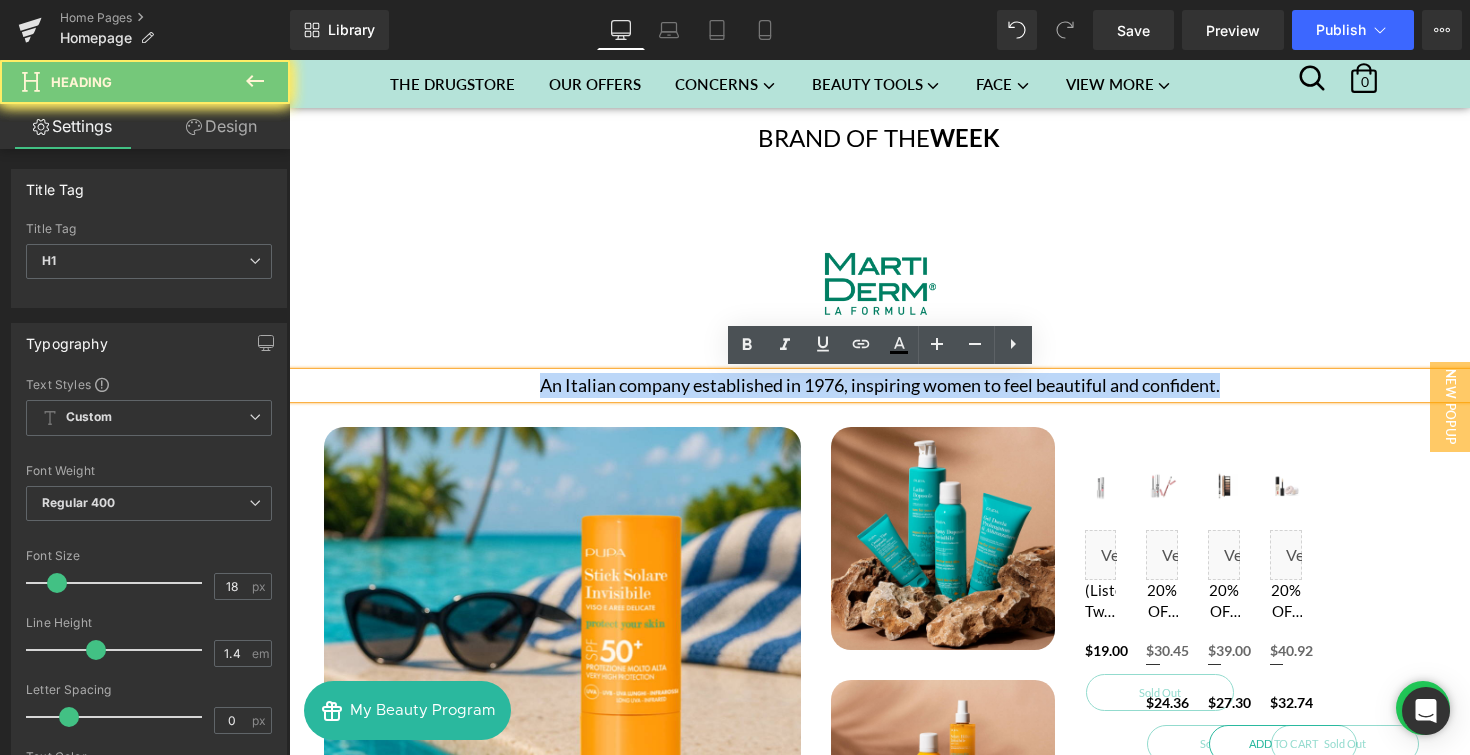 click on "An Italian company established in 1976, inspiring women to feel beautiful and confident." at bounding box center (879, 385) 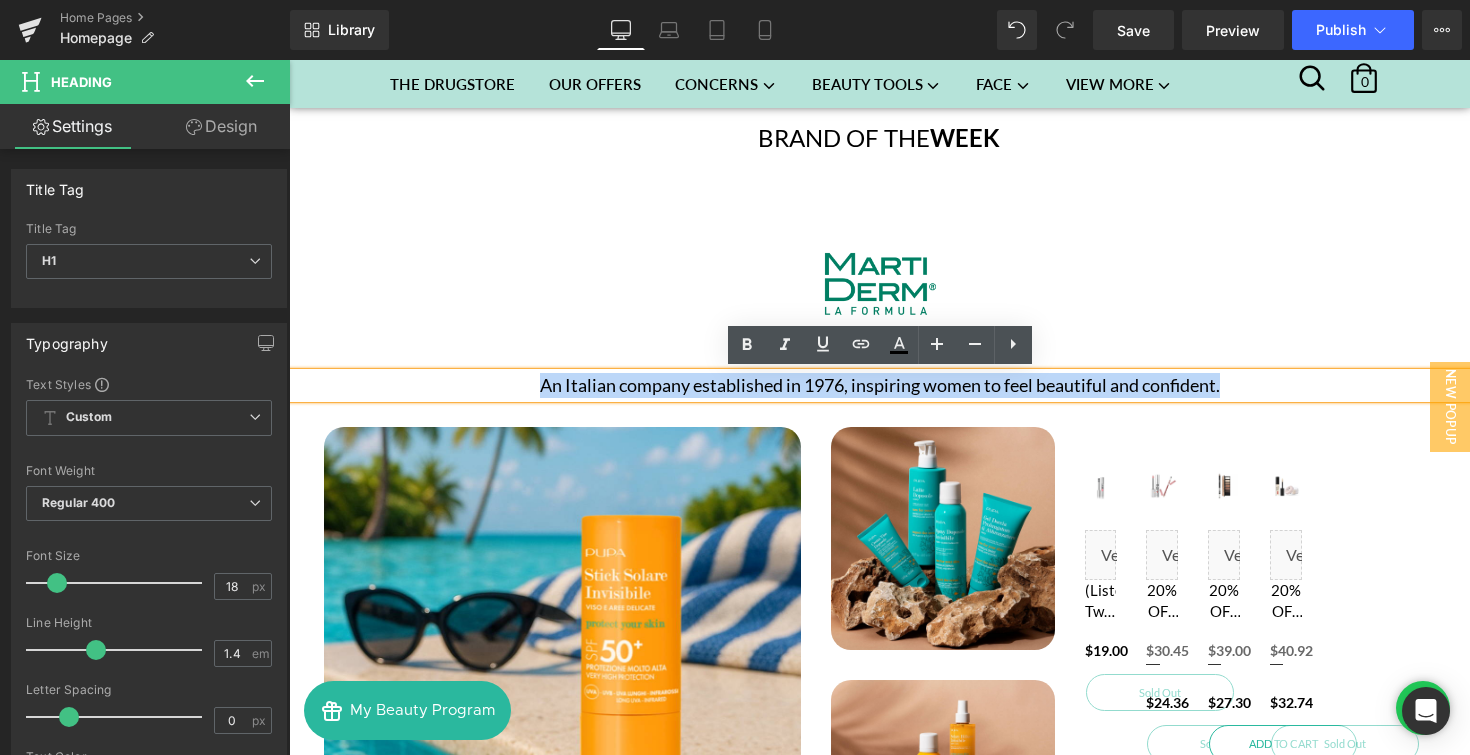 paste 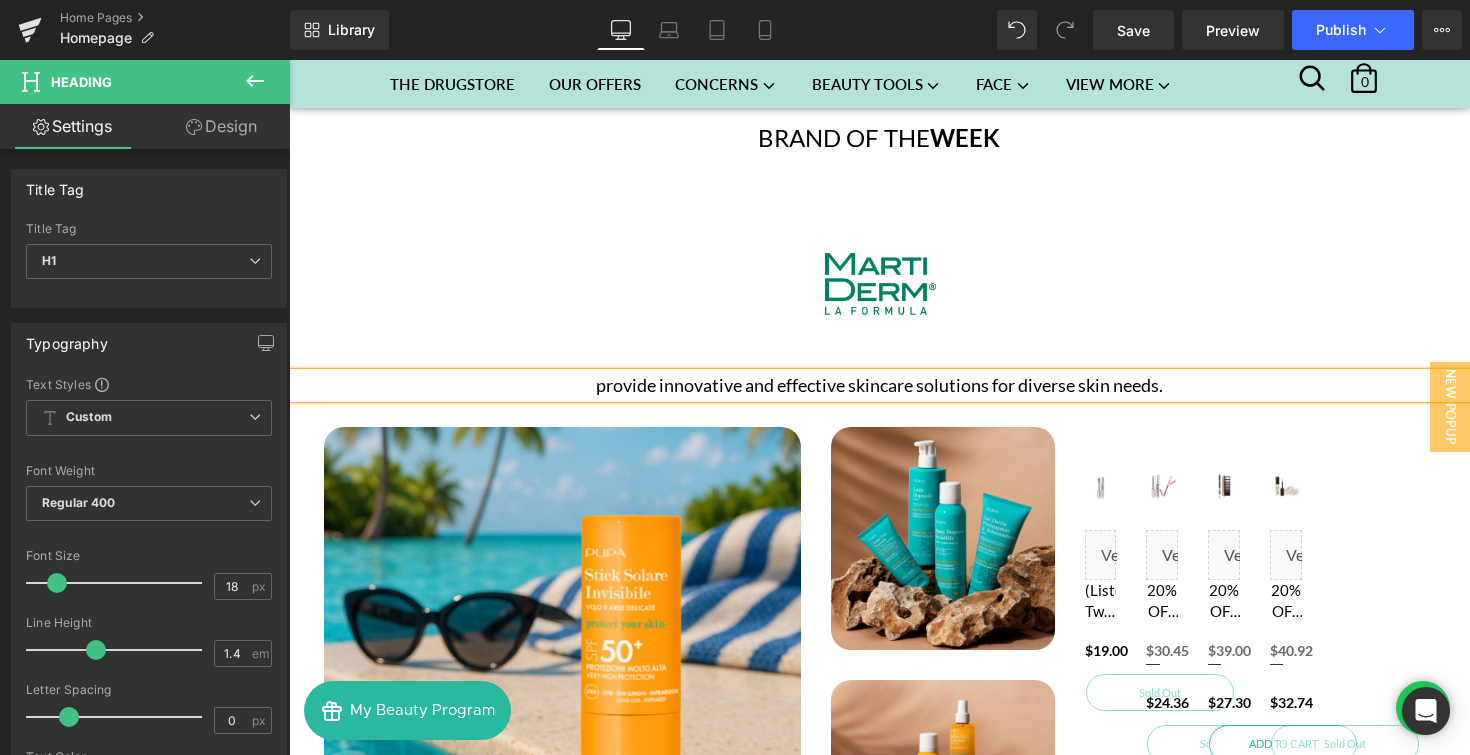 click on "provide innovative and effective skincare solutions for diverse skin needs." at bounding box center (879, 385) 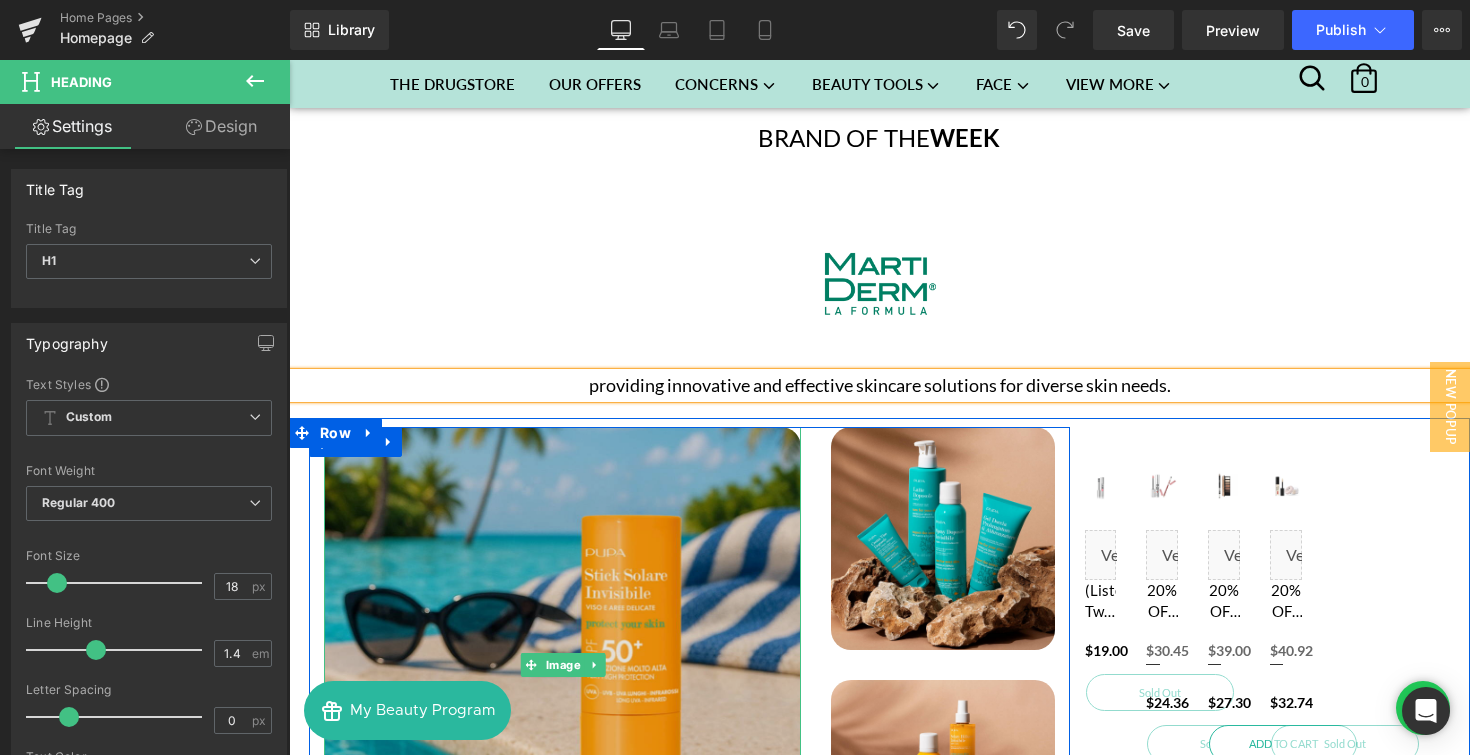 click at bounding box center [562, 665] 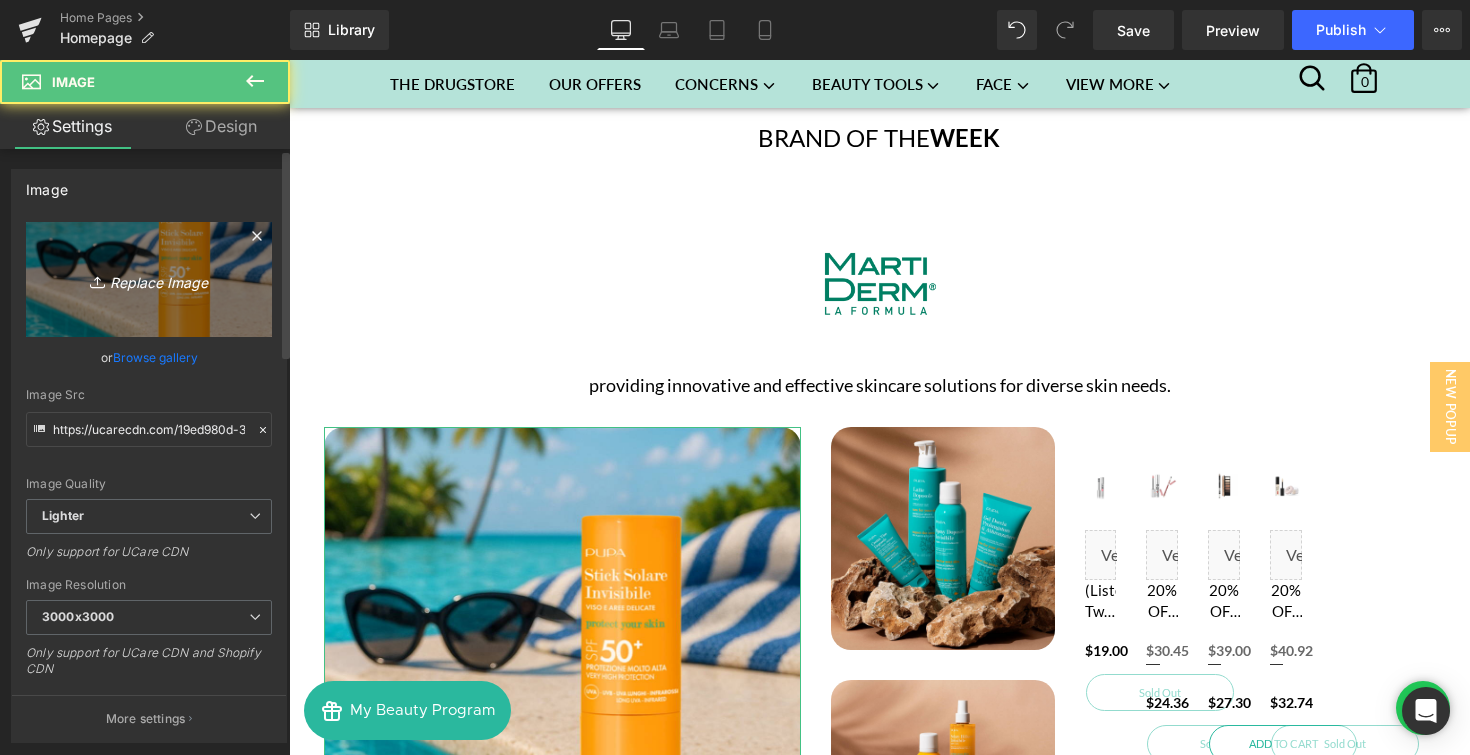 click on "Replace Image" at bounding box center (149, 279) 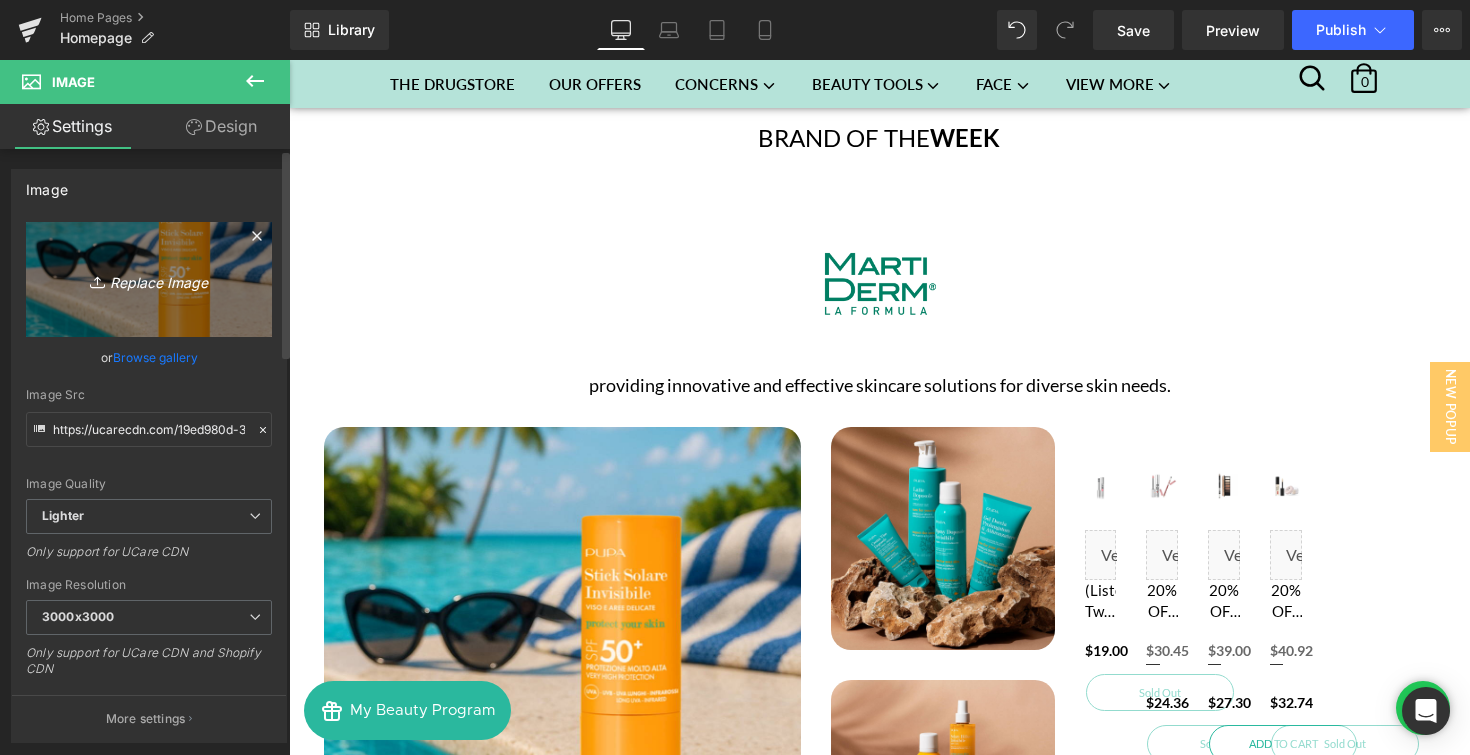 type on "C:\fakepath\Brand of the week - Martiderm - 2-1.png" 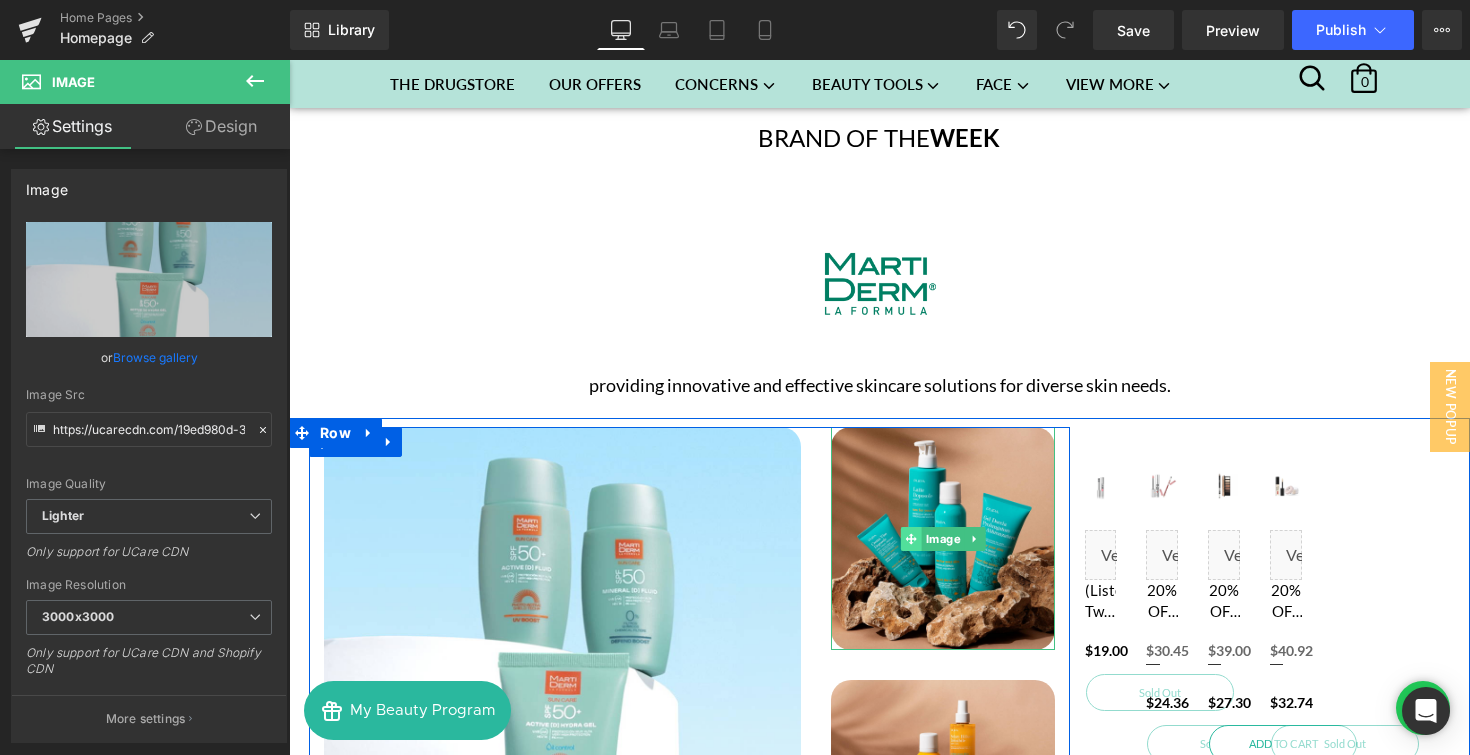 click at bounding box center [911, 539] 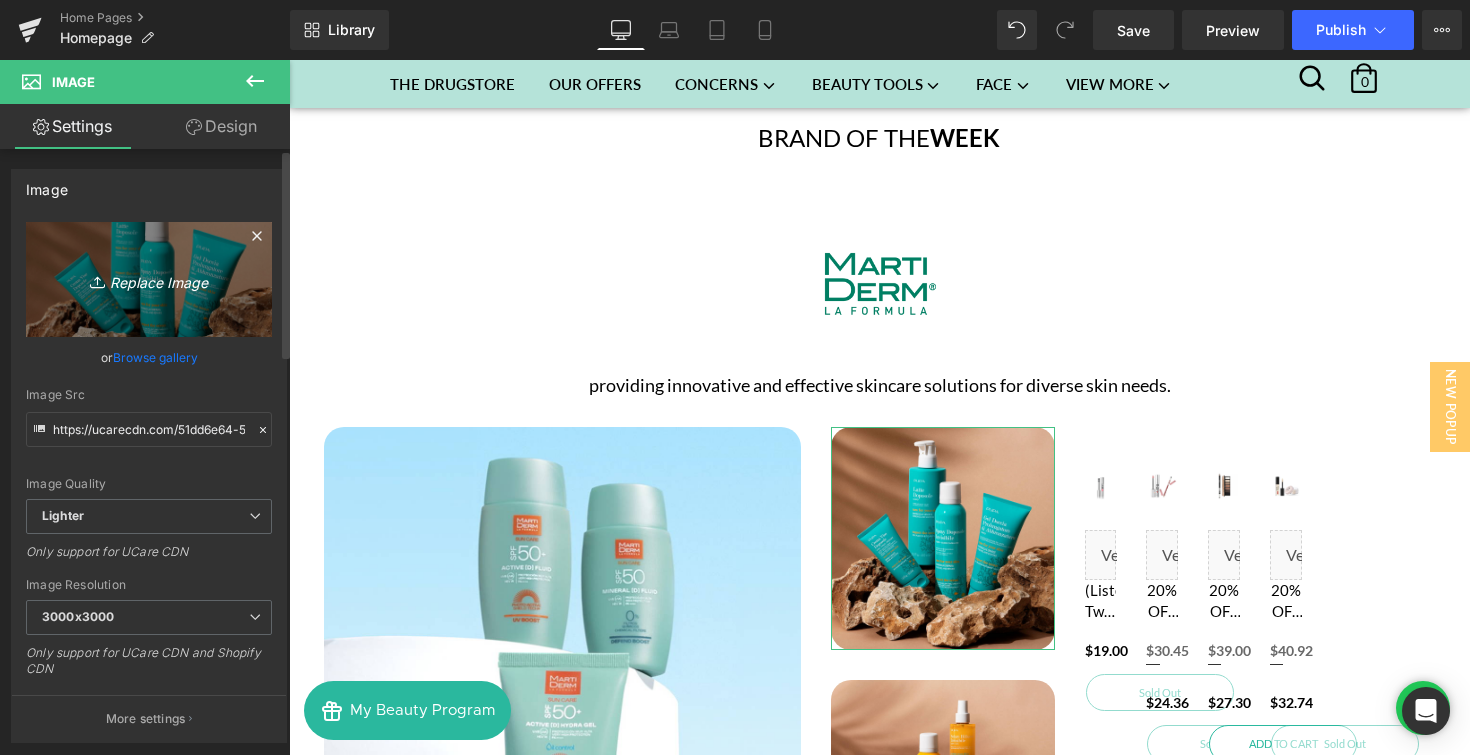 click on "Replace Image" at bounding box center (149, 279) 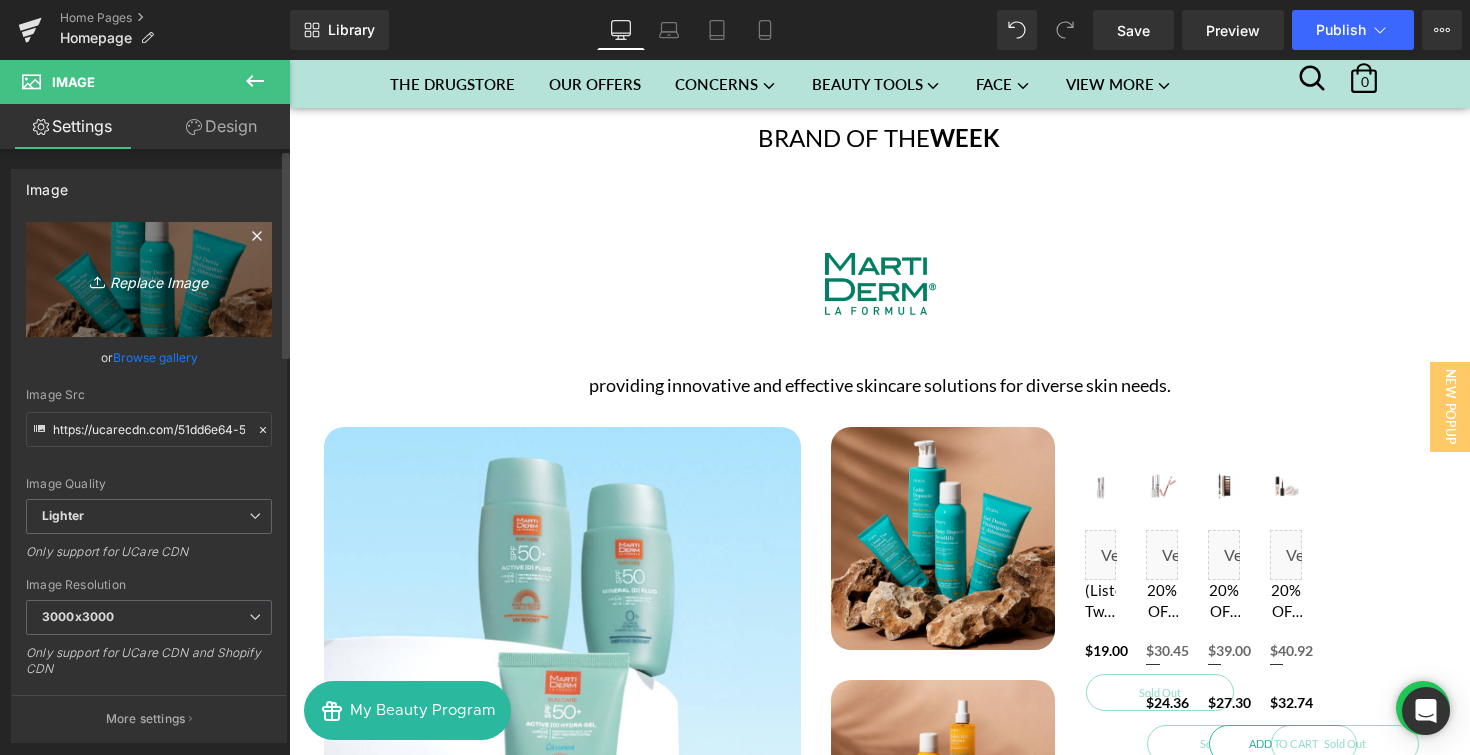 type on "C:\fakepath\Brand of the week - Martiderm - 2-2.png" 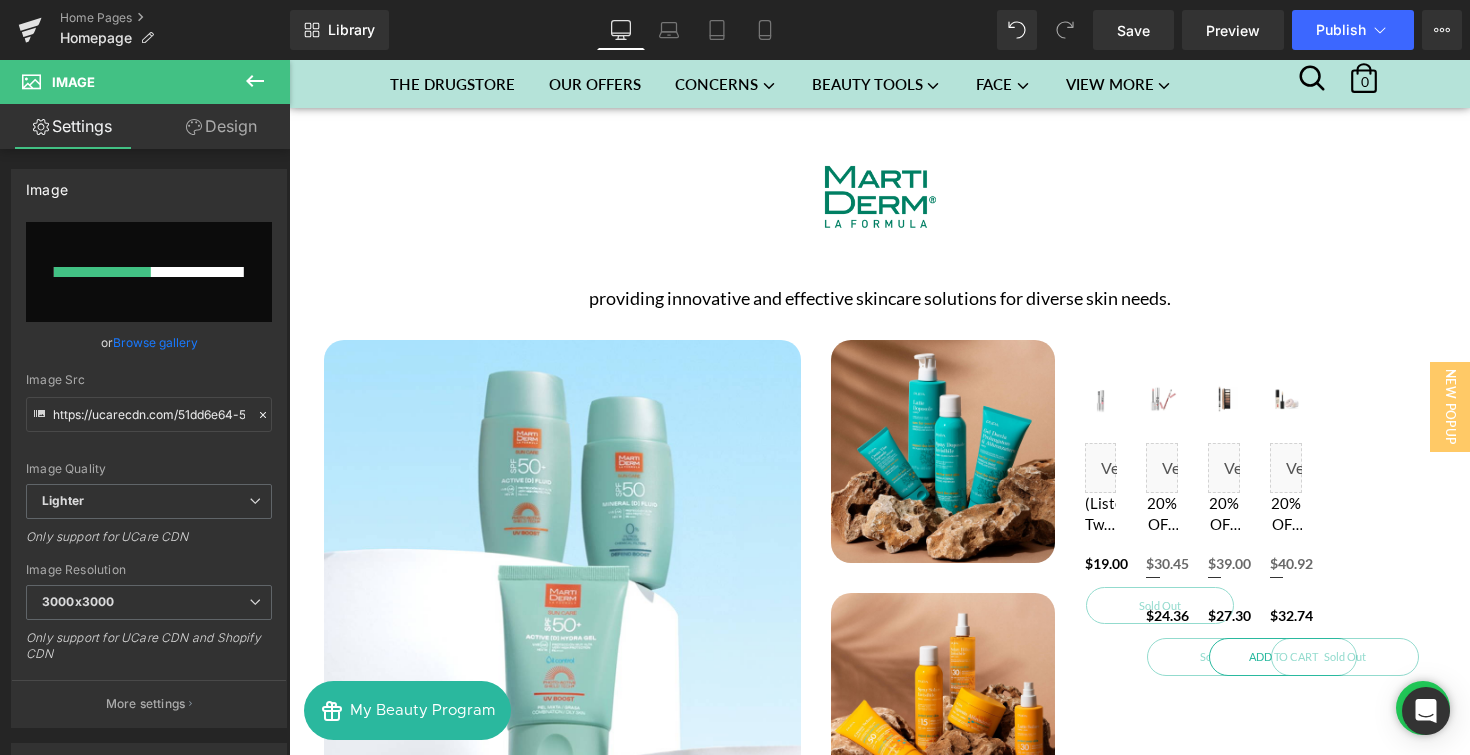 scroll, scrollTop: 3650, scrollLeft: 0, axis: vertical 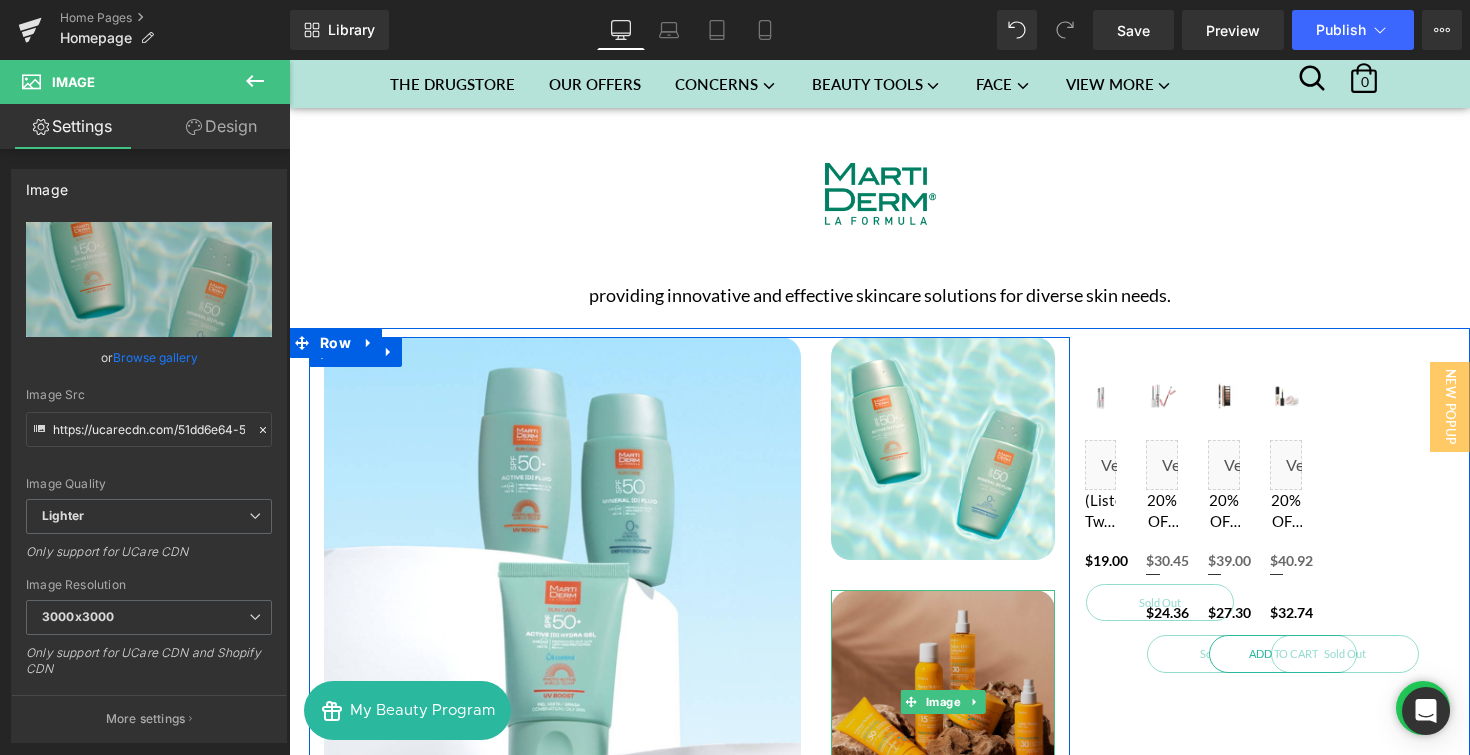 click at bounding box center [943, 702] 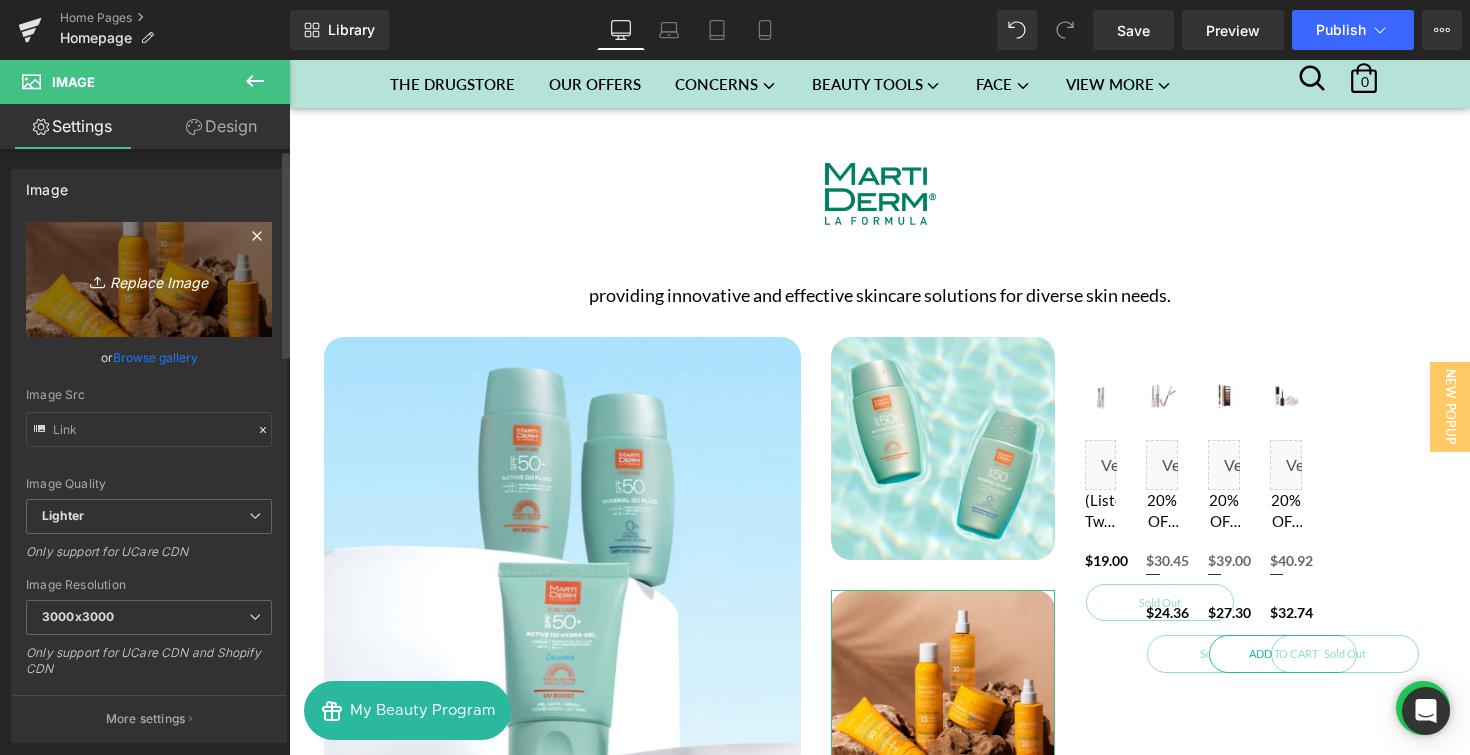 click on "Replace Image" at bounding box center [149, 279] 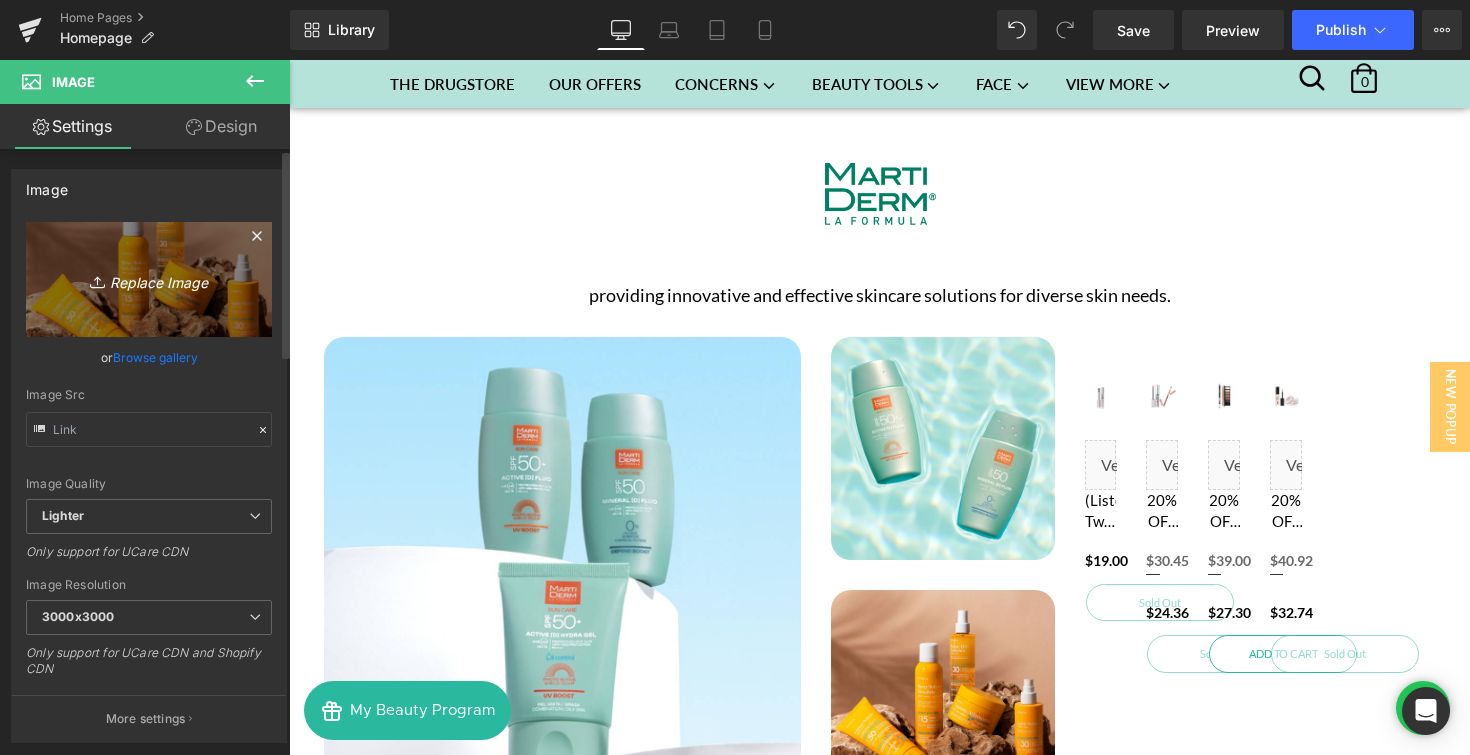 type on "C:\fakepath\Brand of the week - Martiderm - 2-3.png" 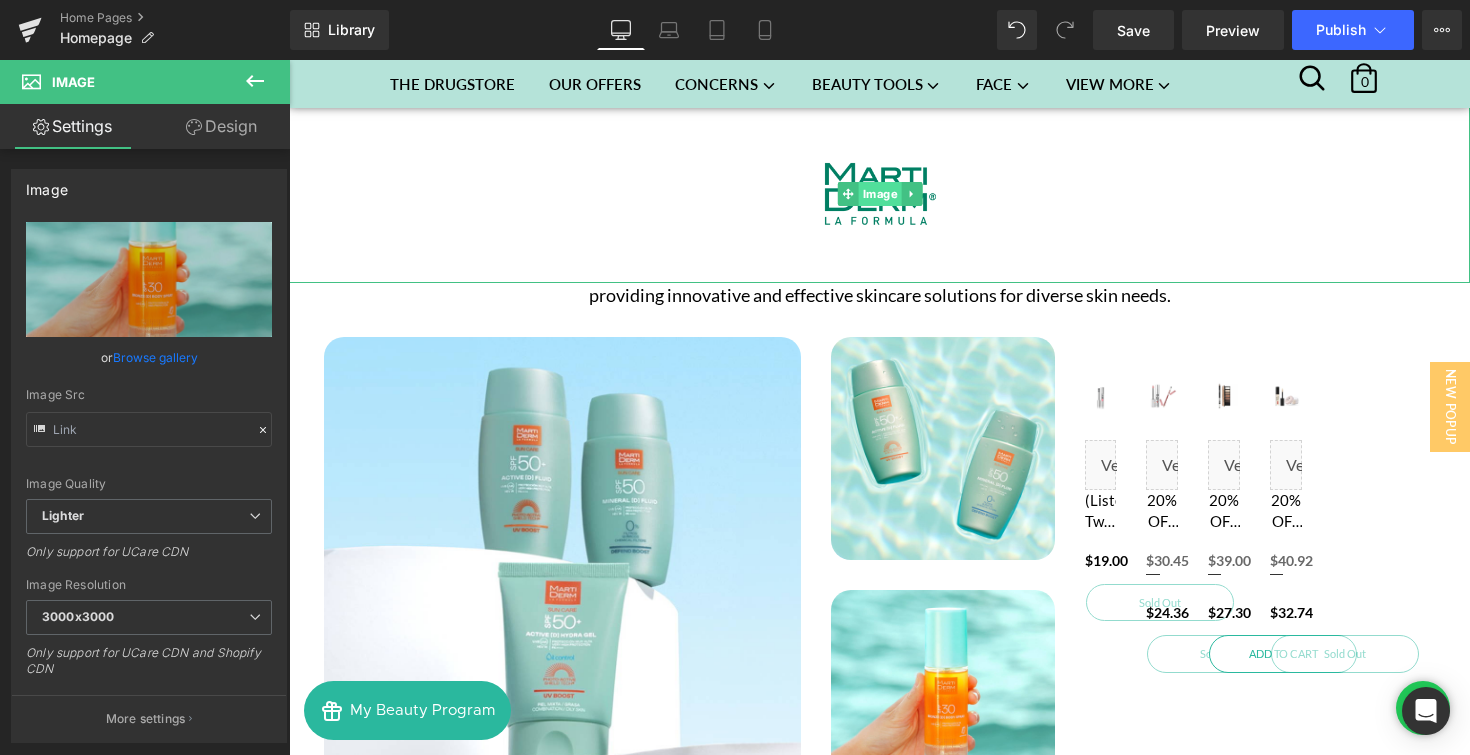 click on "Image" at bounding box center [879, 194] 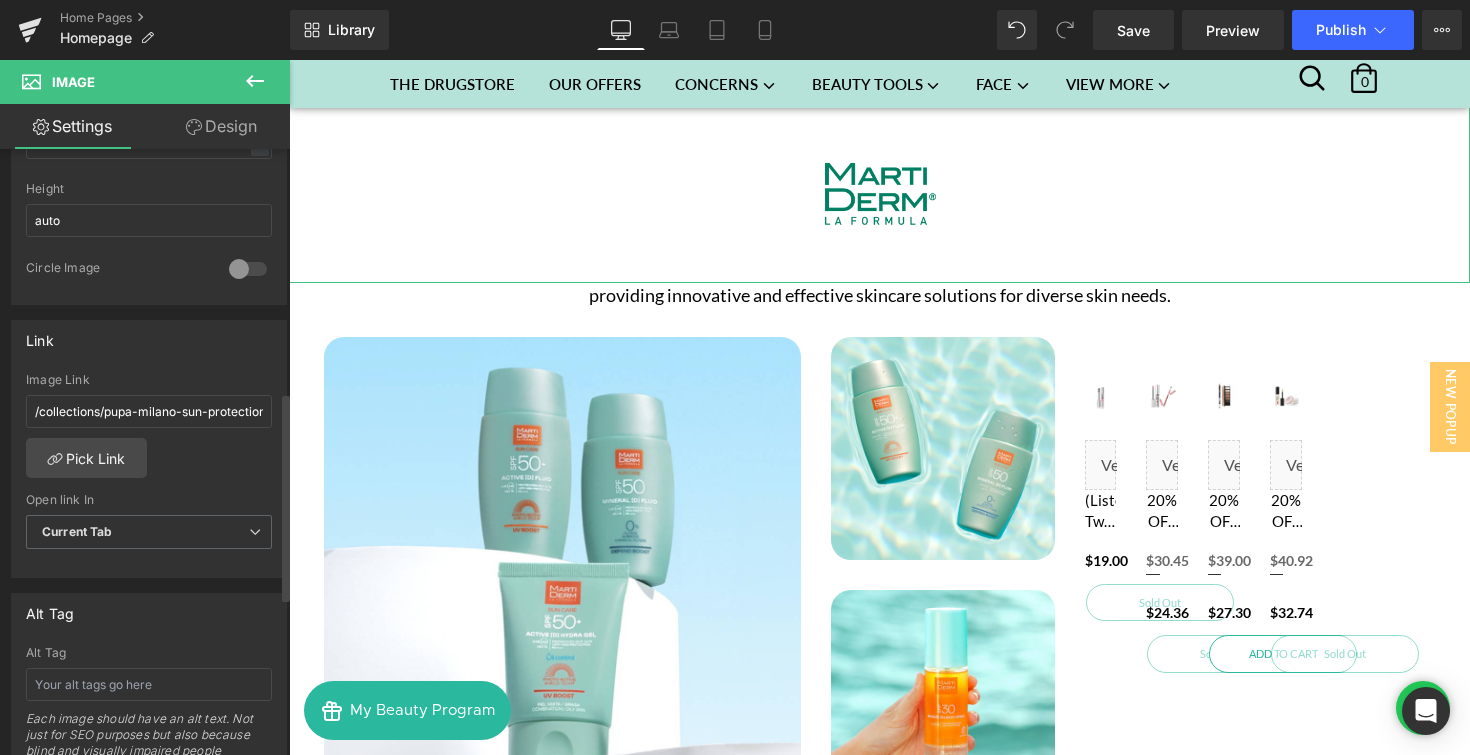scroll, scrollTop: 708, scrollLeft: 0, axis: vertical 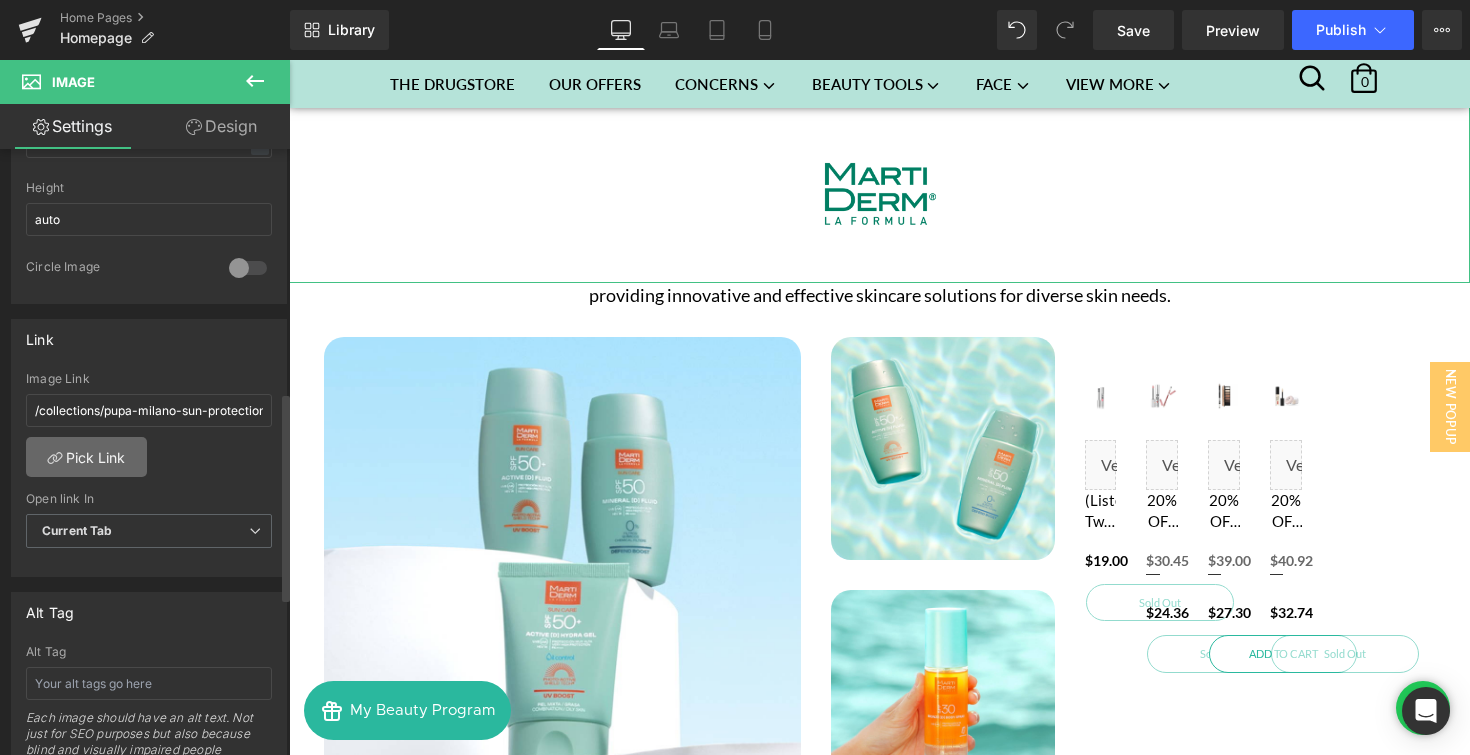 click on "Pick Link" at bounding box center [86, 457] 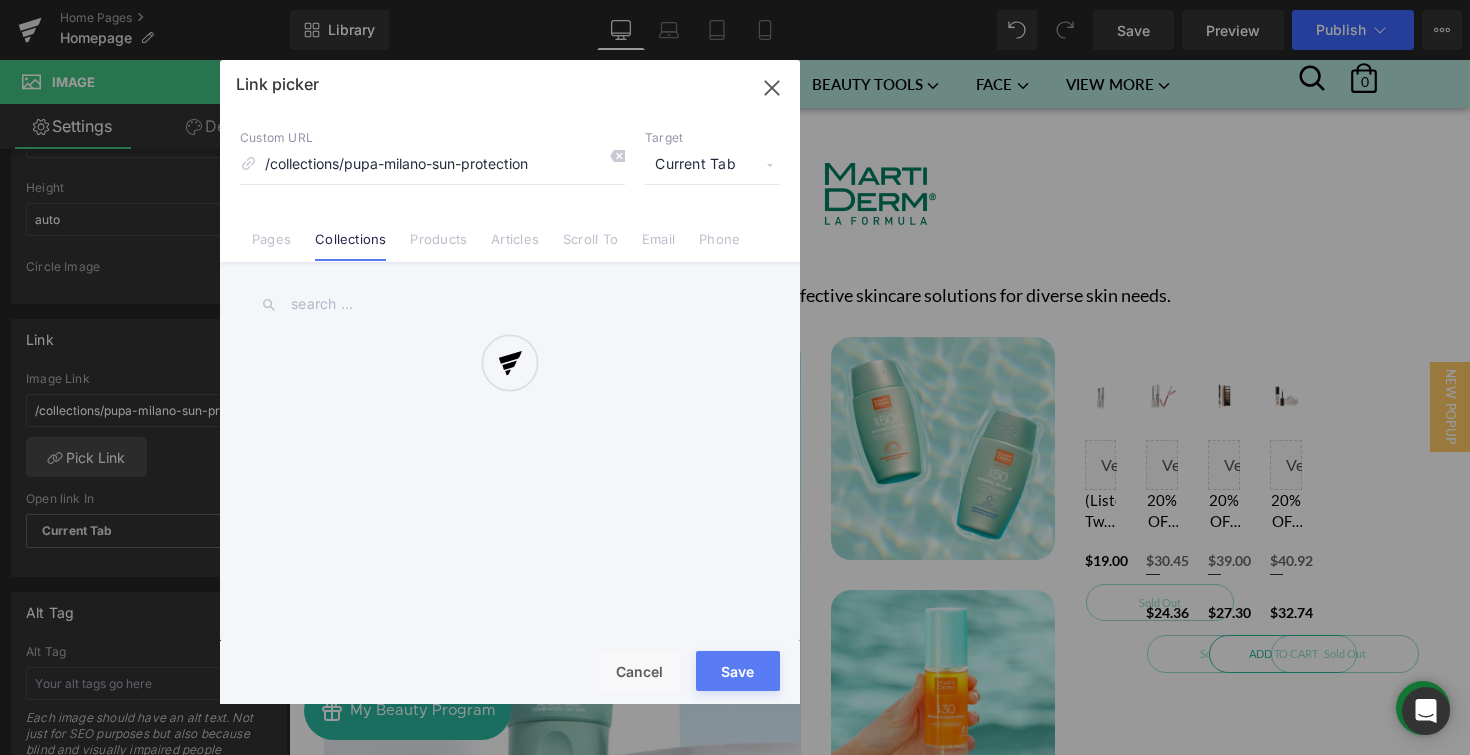 click at bounding box center (510, 382) 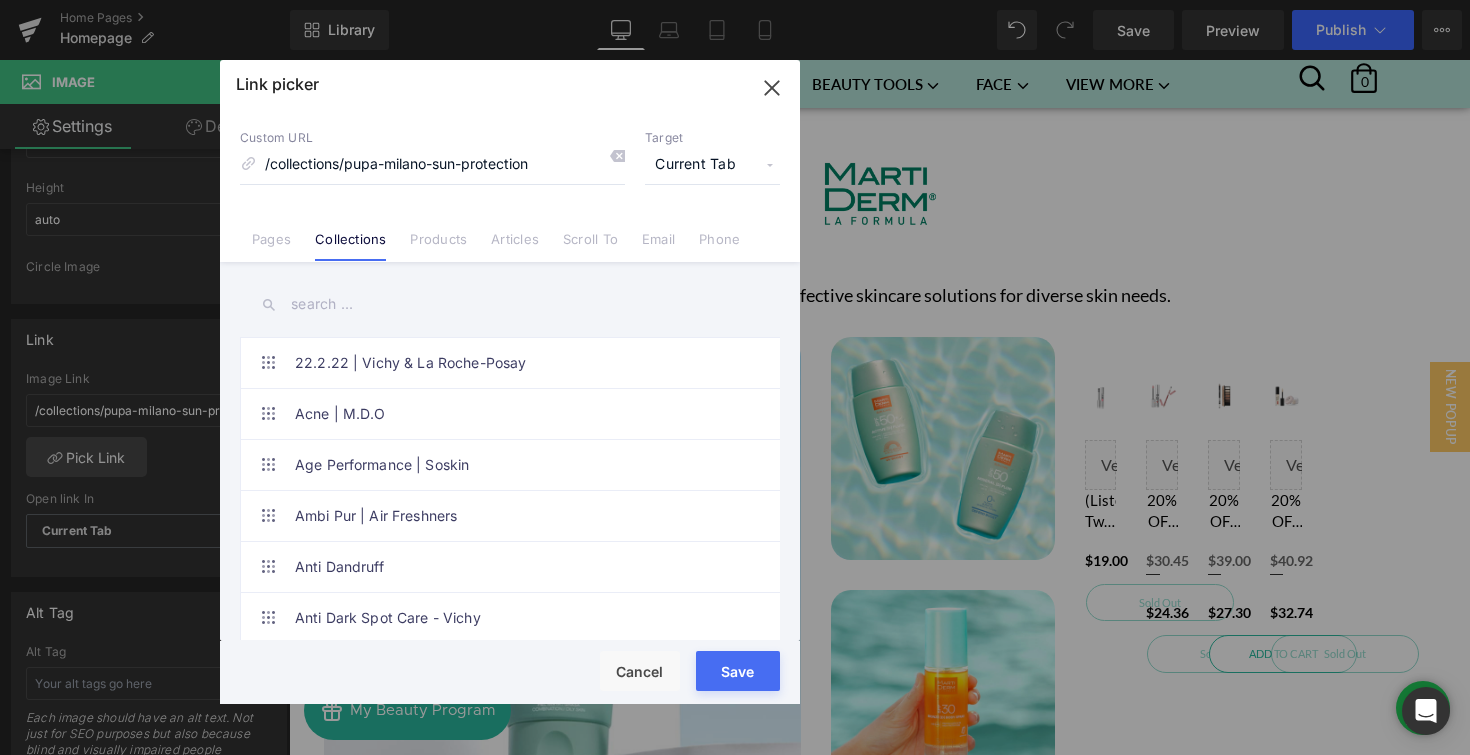 click at bounding box center (510, 304) 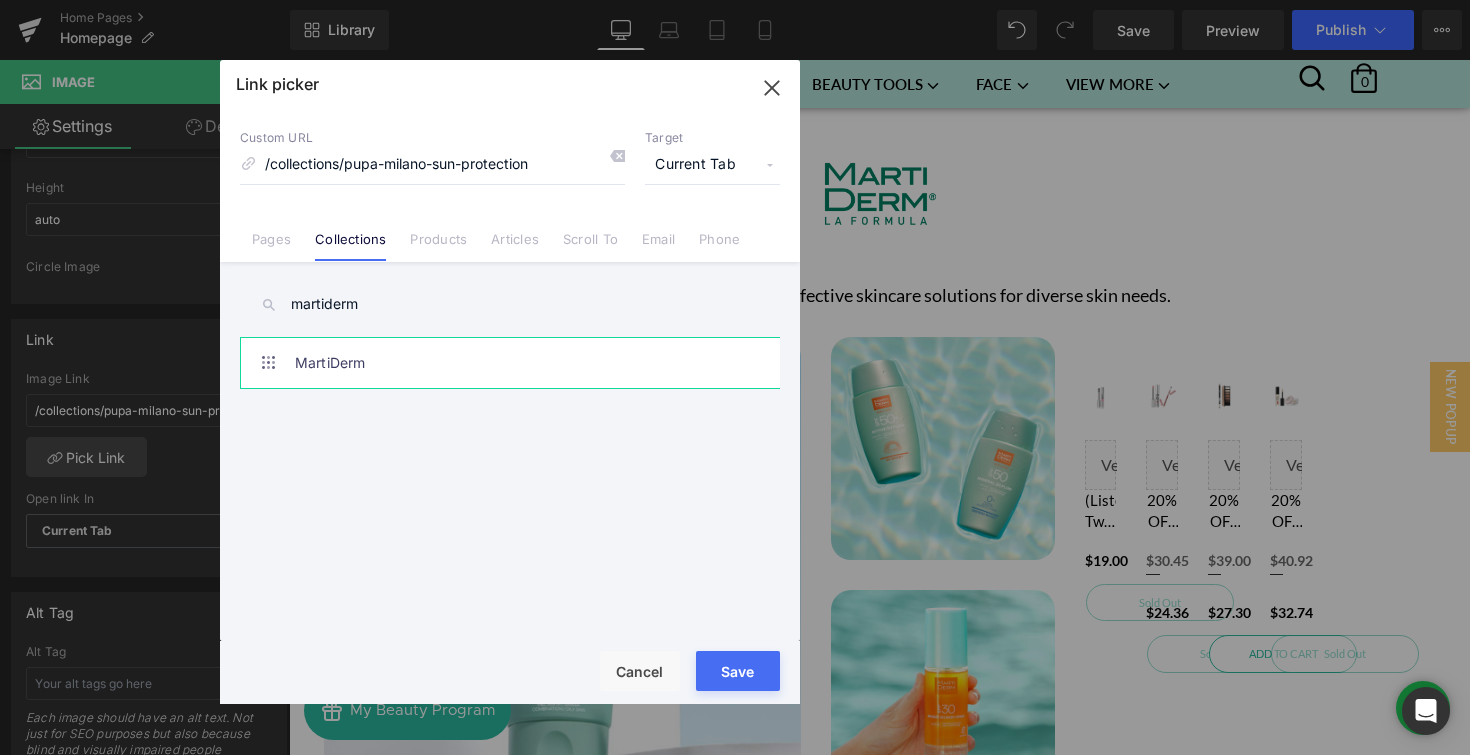 type on "martiderm" 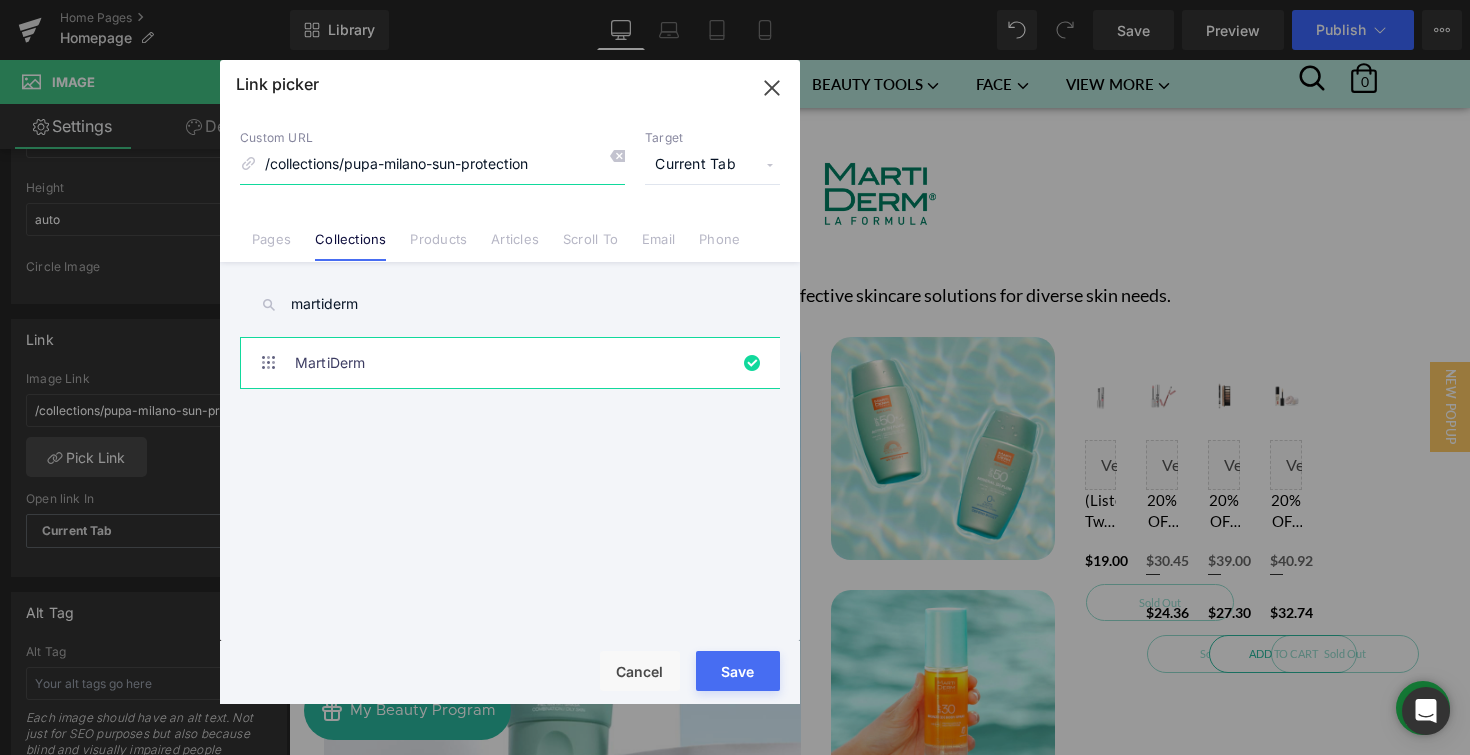 click on "/collections/pupa-milano-sun-protection" at bounding box center [432, 165] 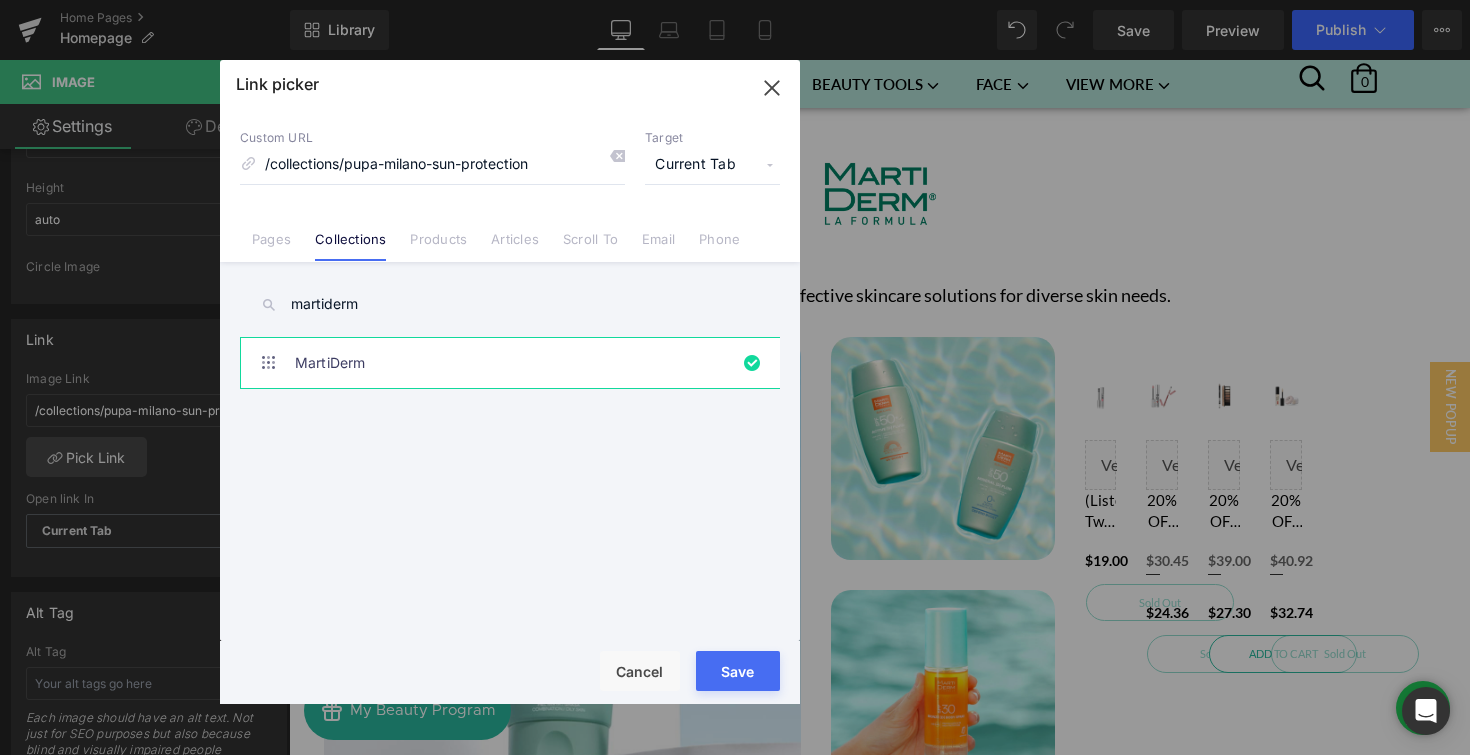 click on "/collections/pupa-milano-sun-protection" at bounding box center [432, 165] 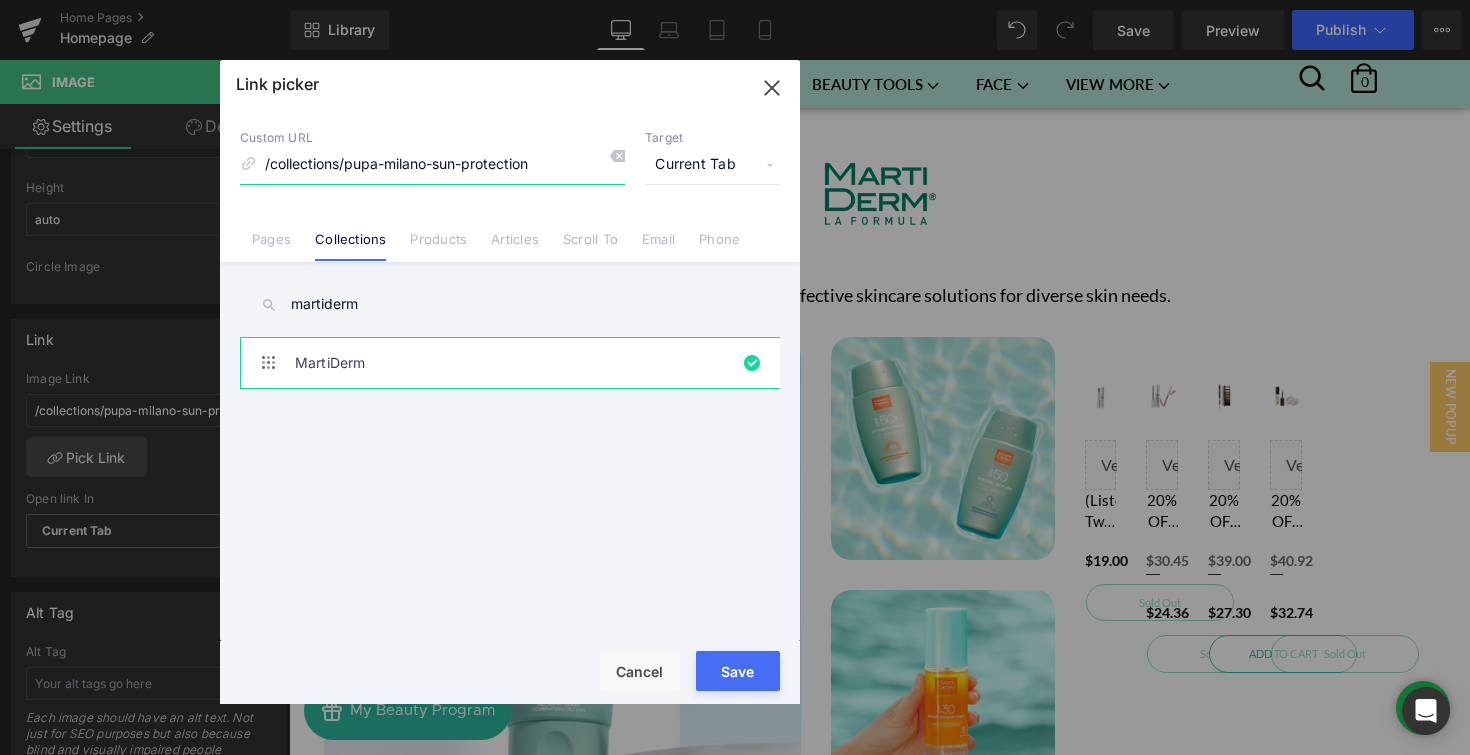 type on "/collections/martiderm" 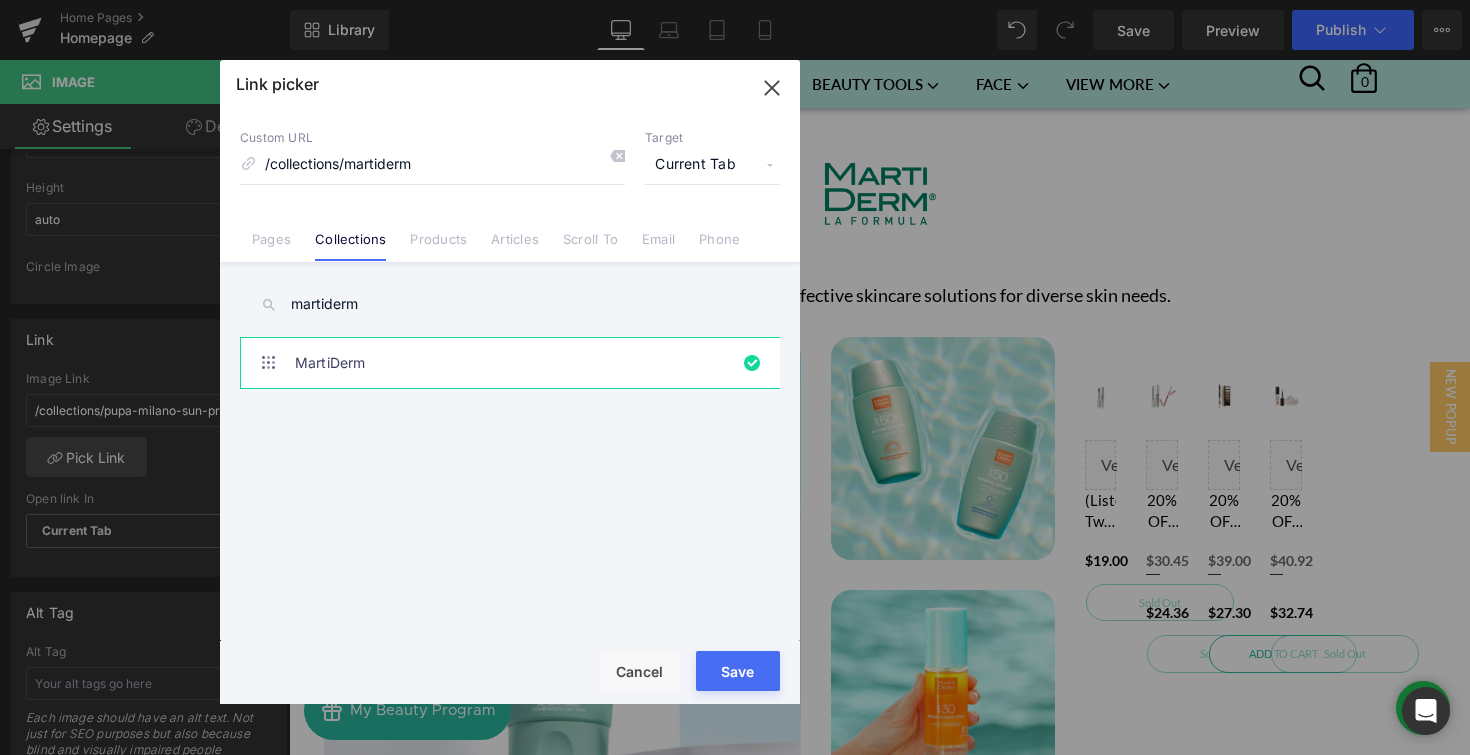 click on "Save" at bounding box center (738, 671) 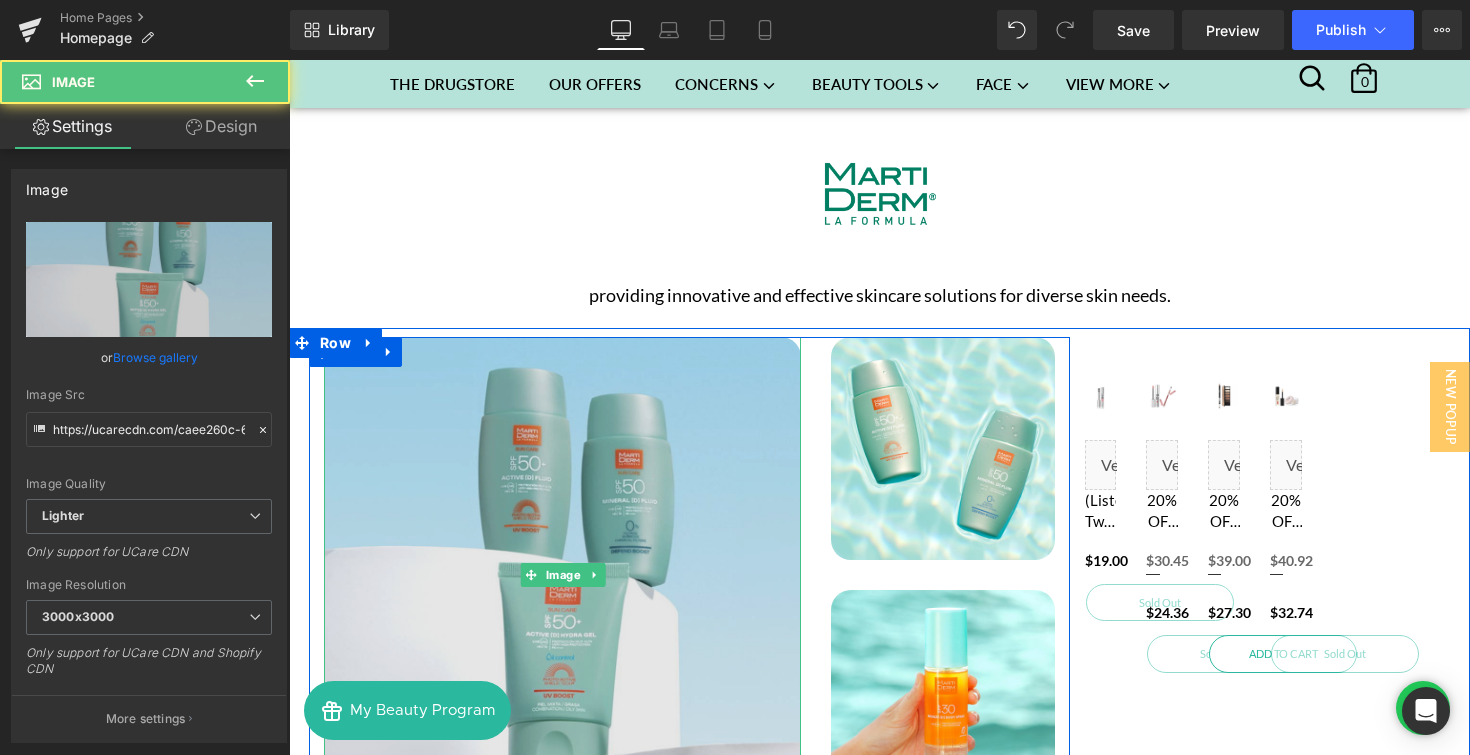click at bounding box center (562, 575) 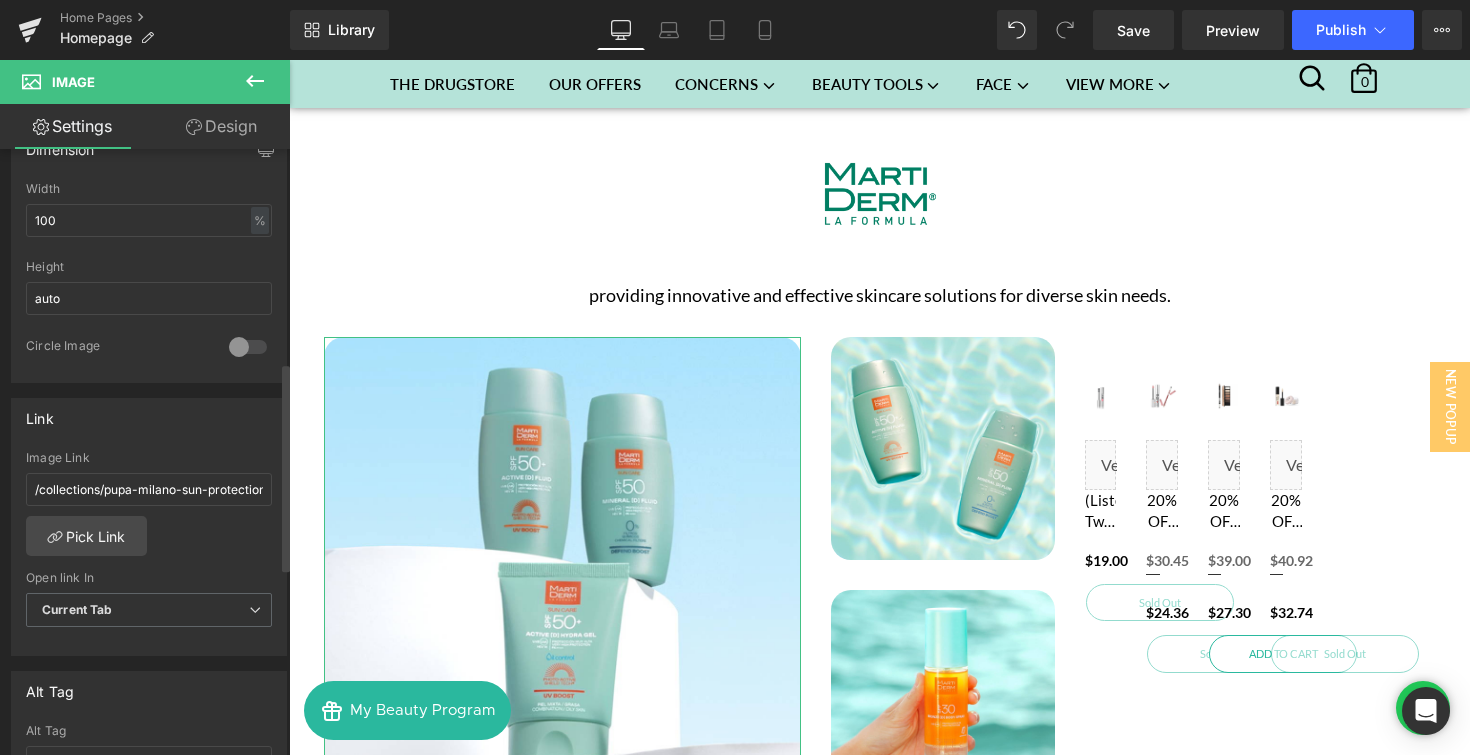 scroll, scrollTop: 632, scrollLeft: 0, axis: vertical 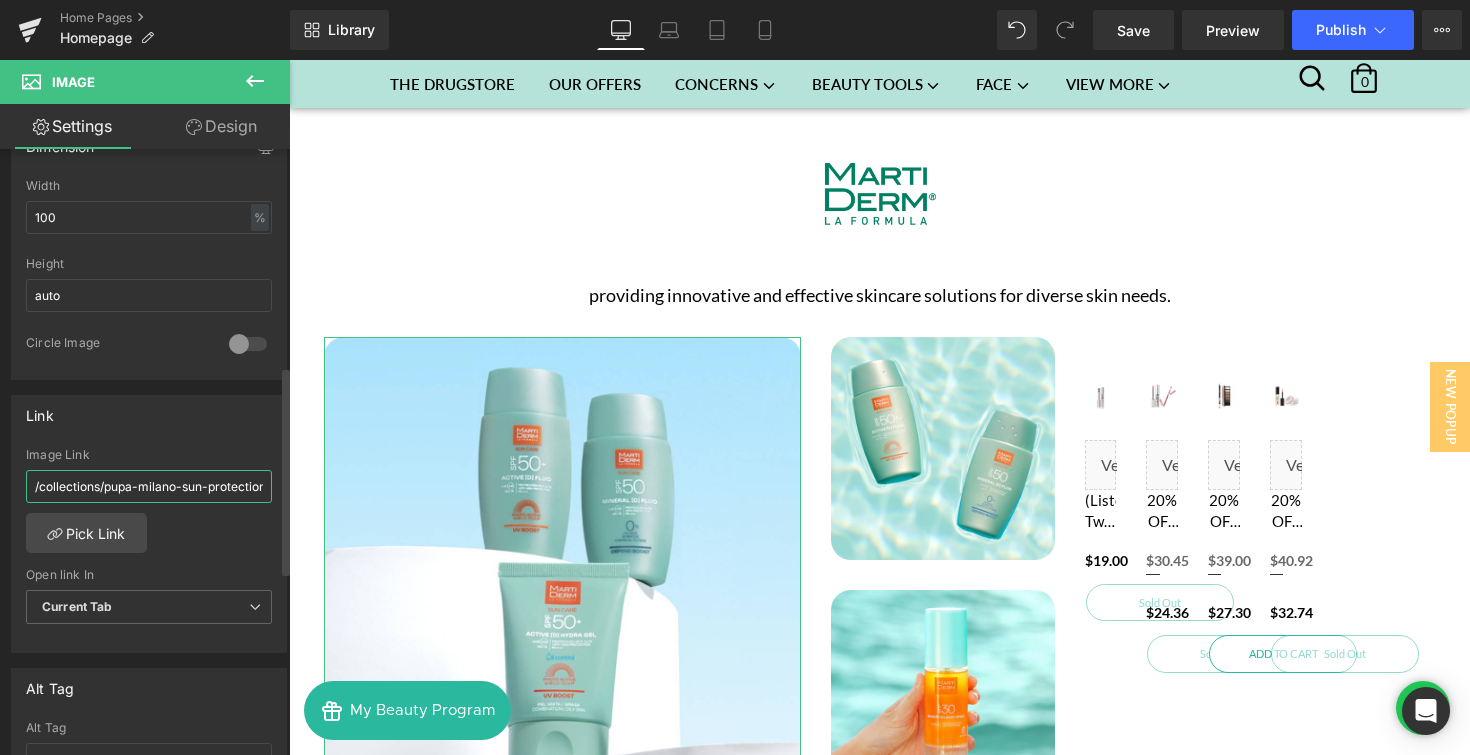 click on "/collections/pupa-milano-sun-protection" at bounding box center [149, 486] 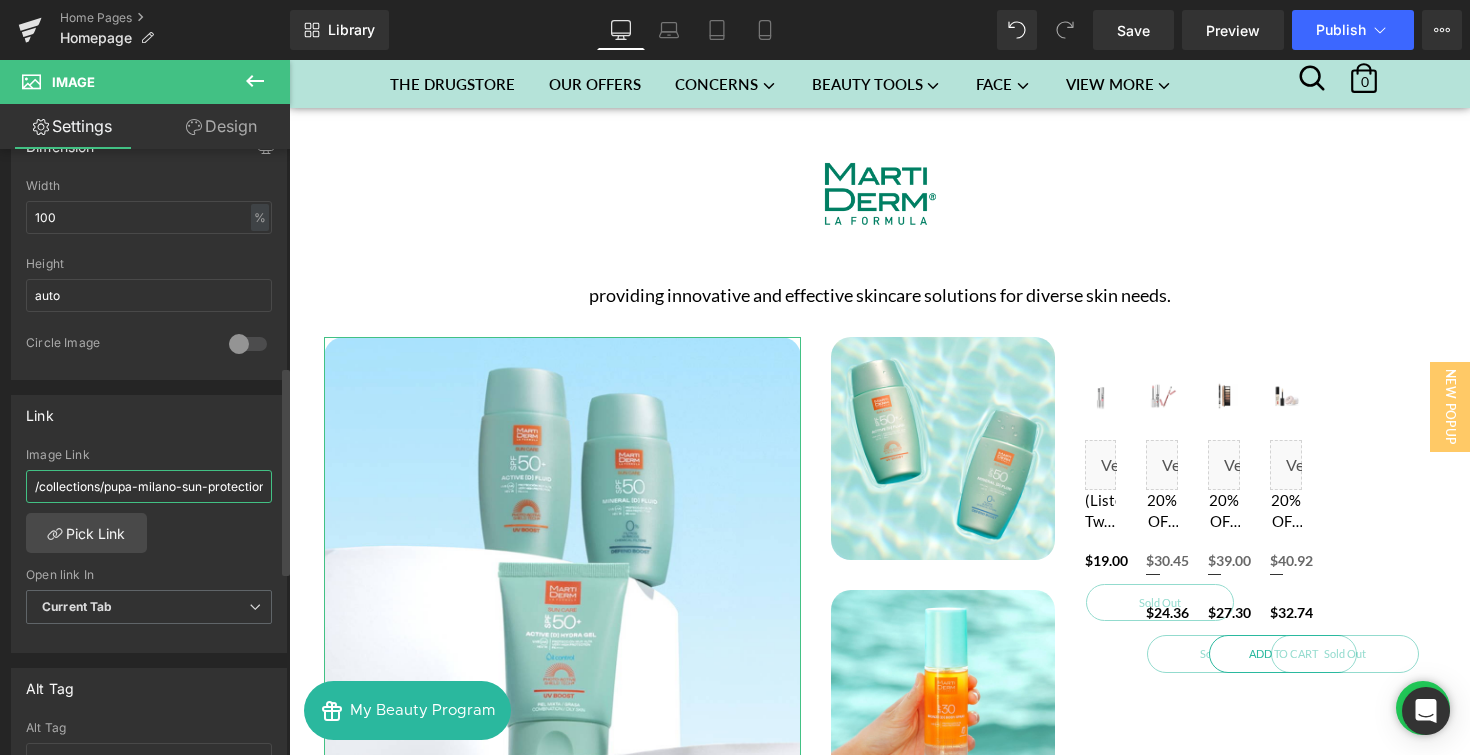 click on "/collections/pupa-milano-sun-protection" at bounding box center [149, 486] 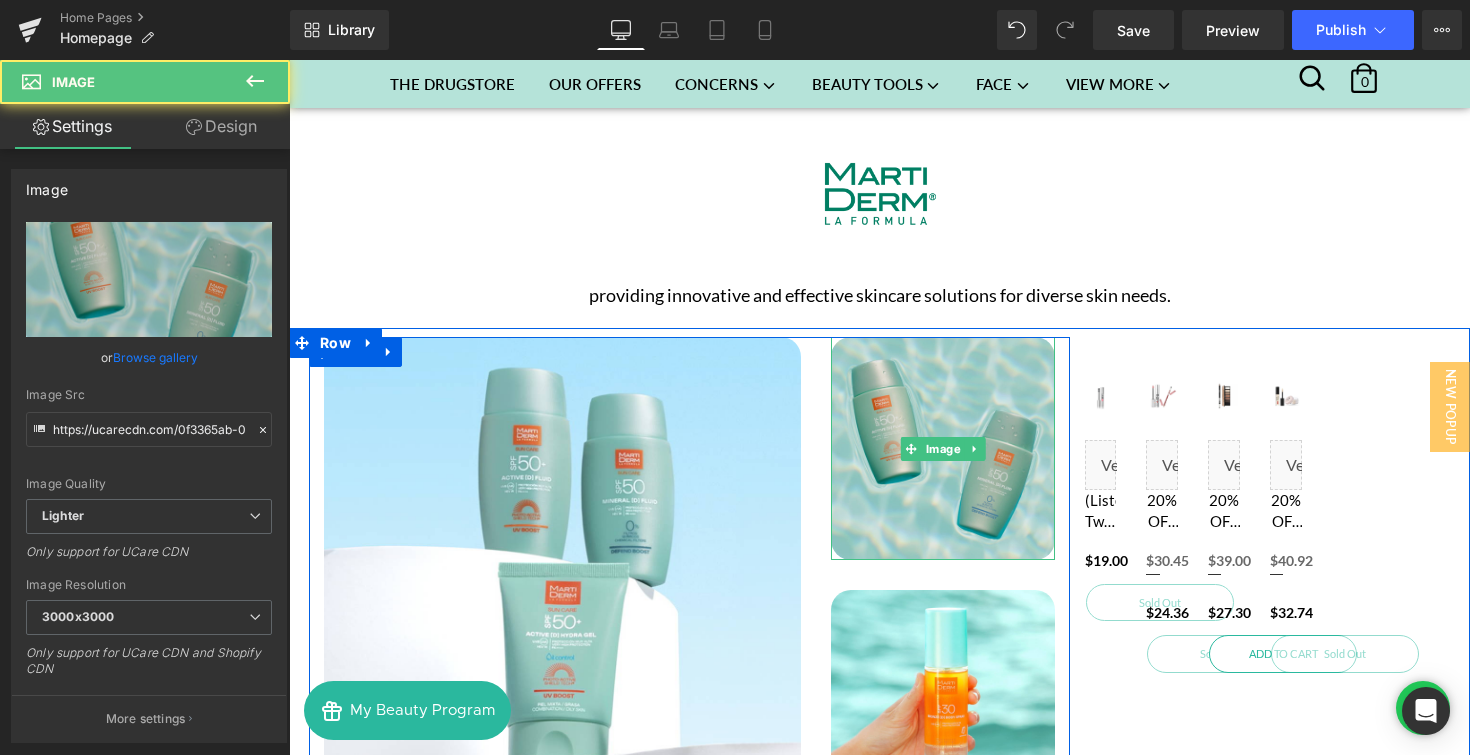 click at bounding box center (943, 449) 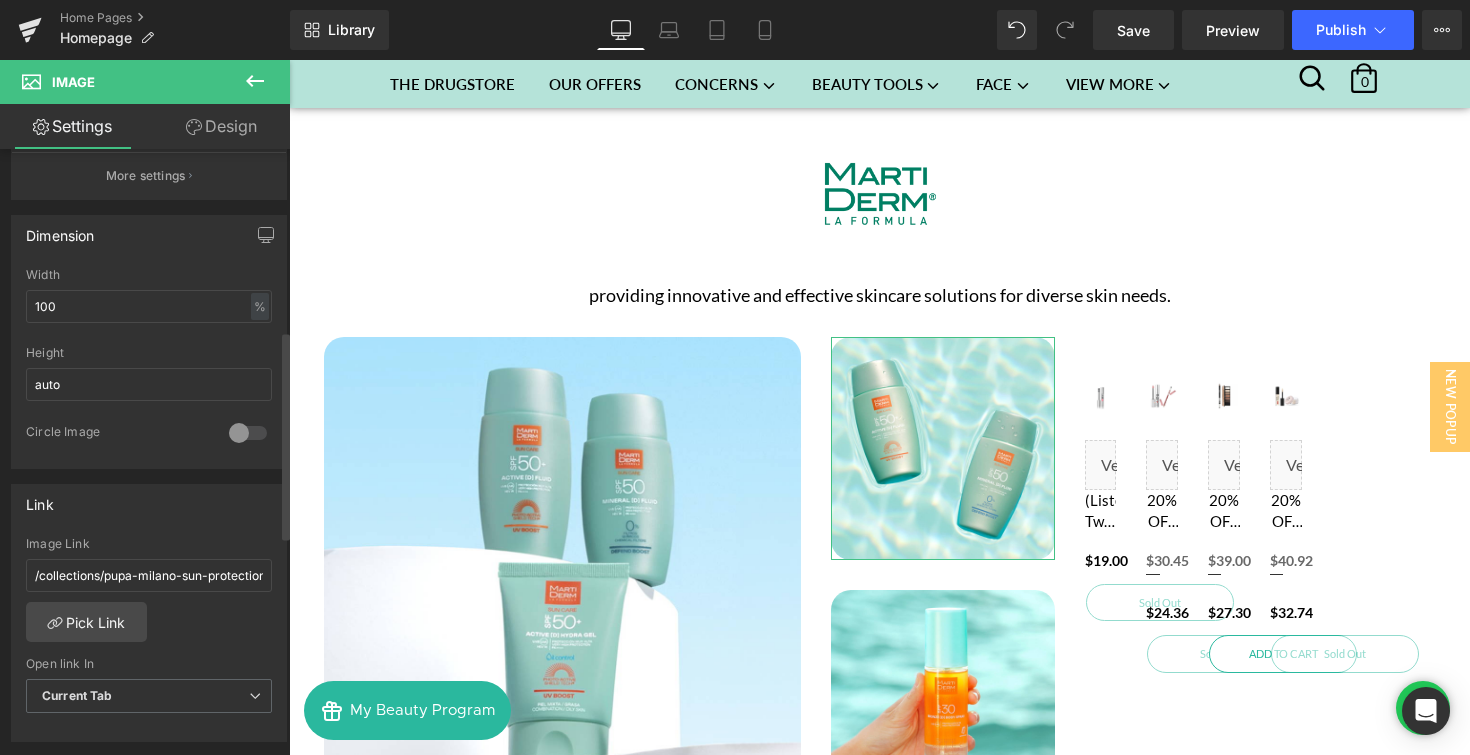 scroll, scrollTop: 547, scrollLeft: 0, axis: vertical 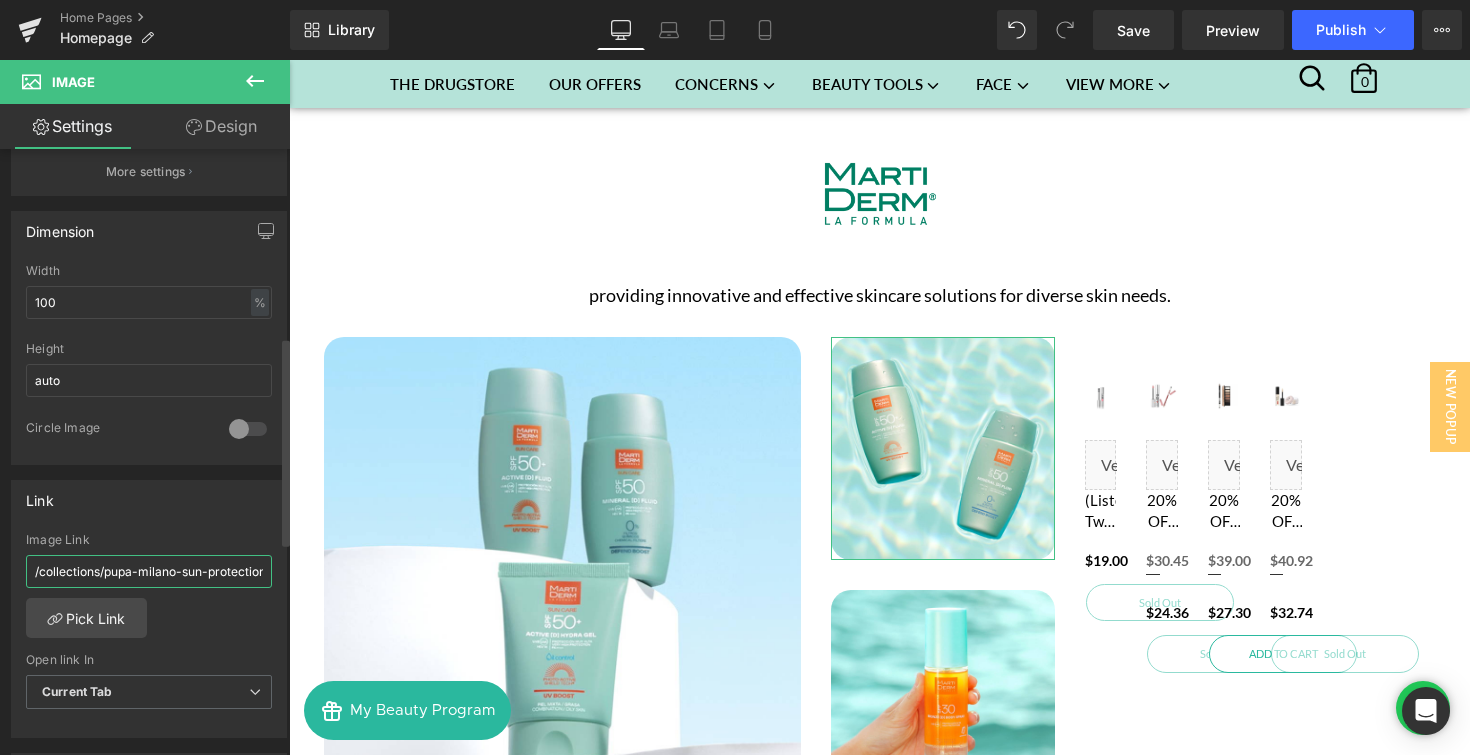 click on "/collections/pupa-milano-sun-protection" at bounding box center (149, 571) 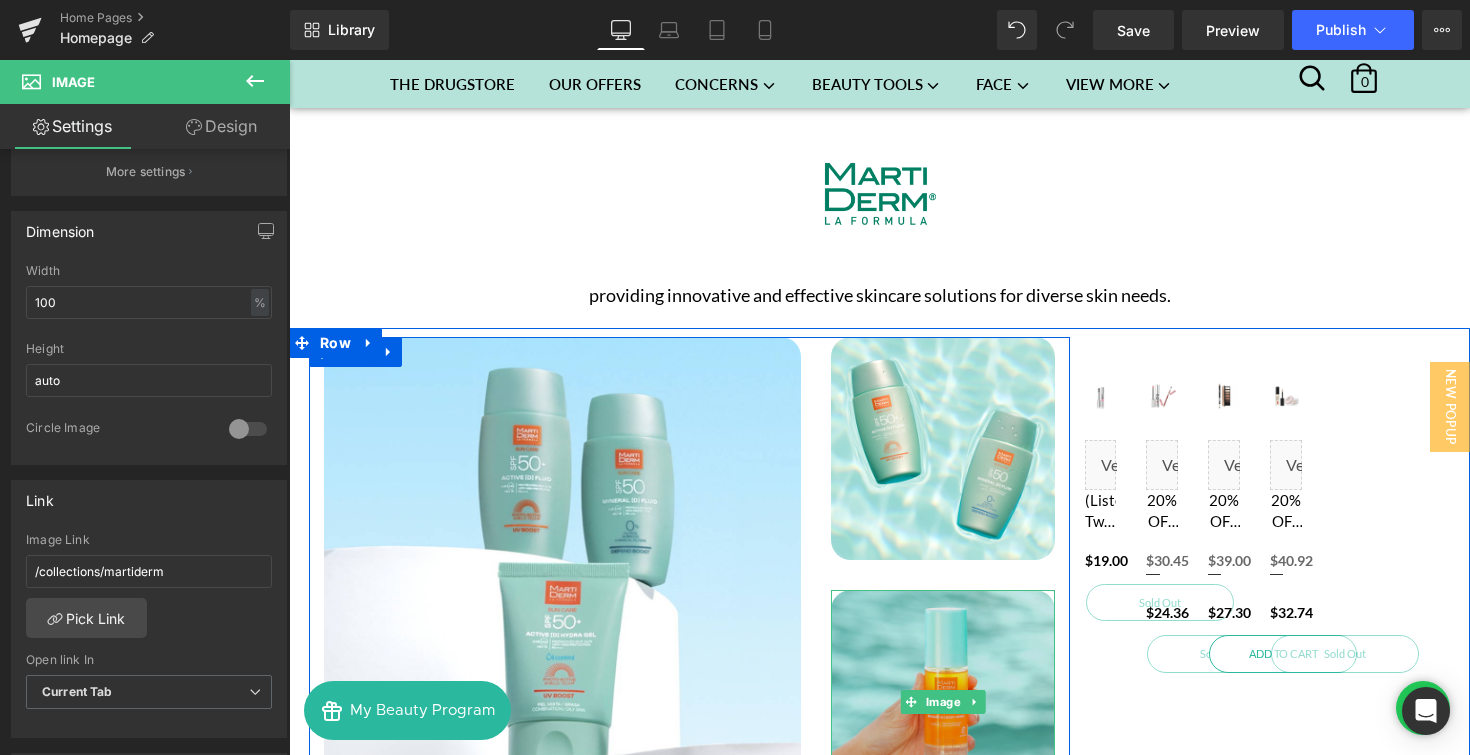 click at bounding box center (943, 702) 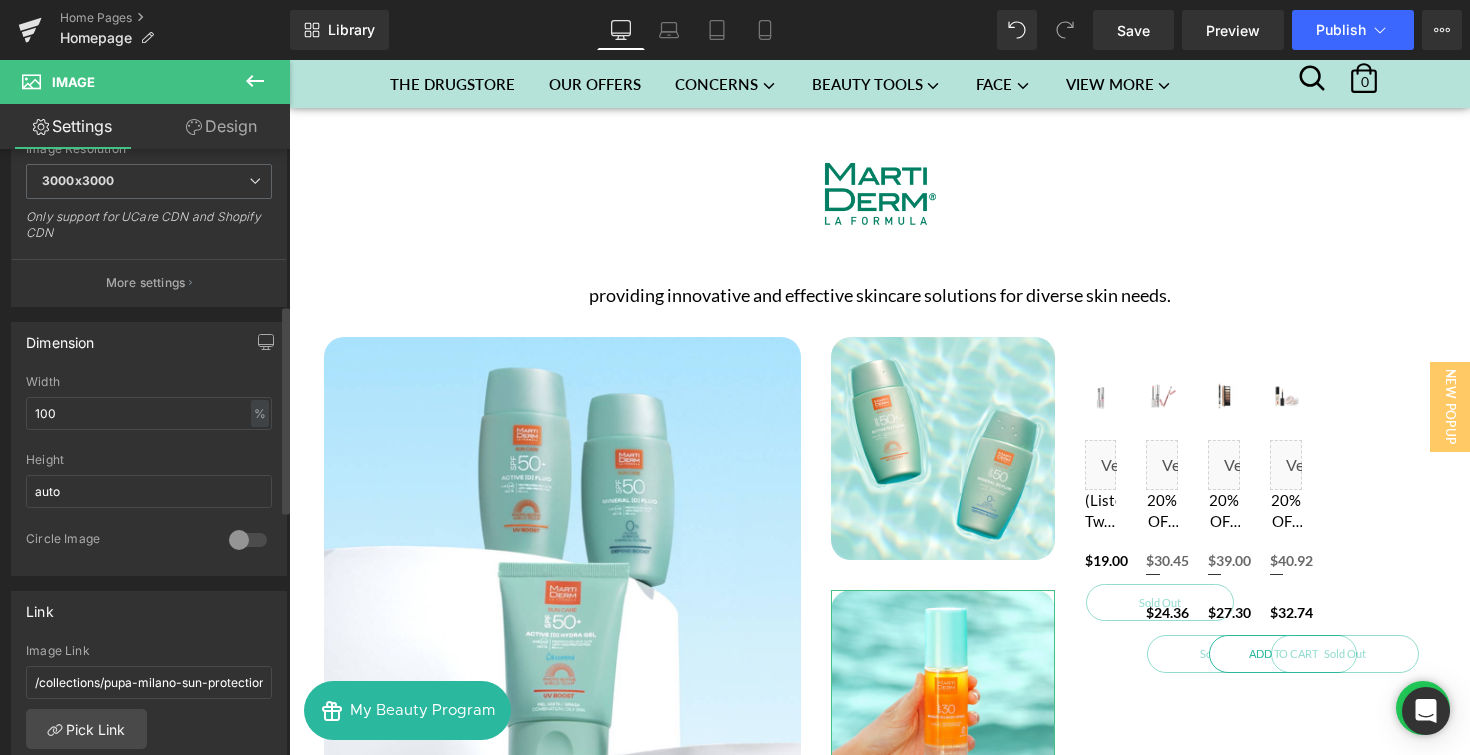 scroll, scrollTop: 470, scrollLeft: 0, axis: vertical 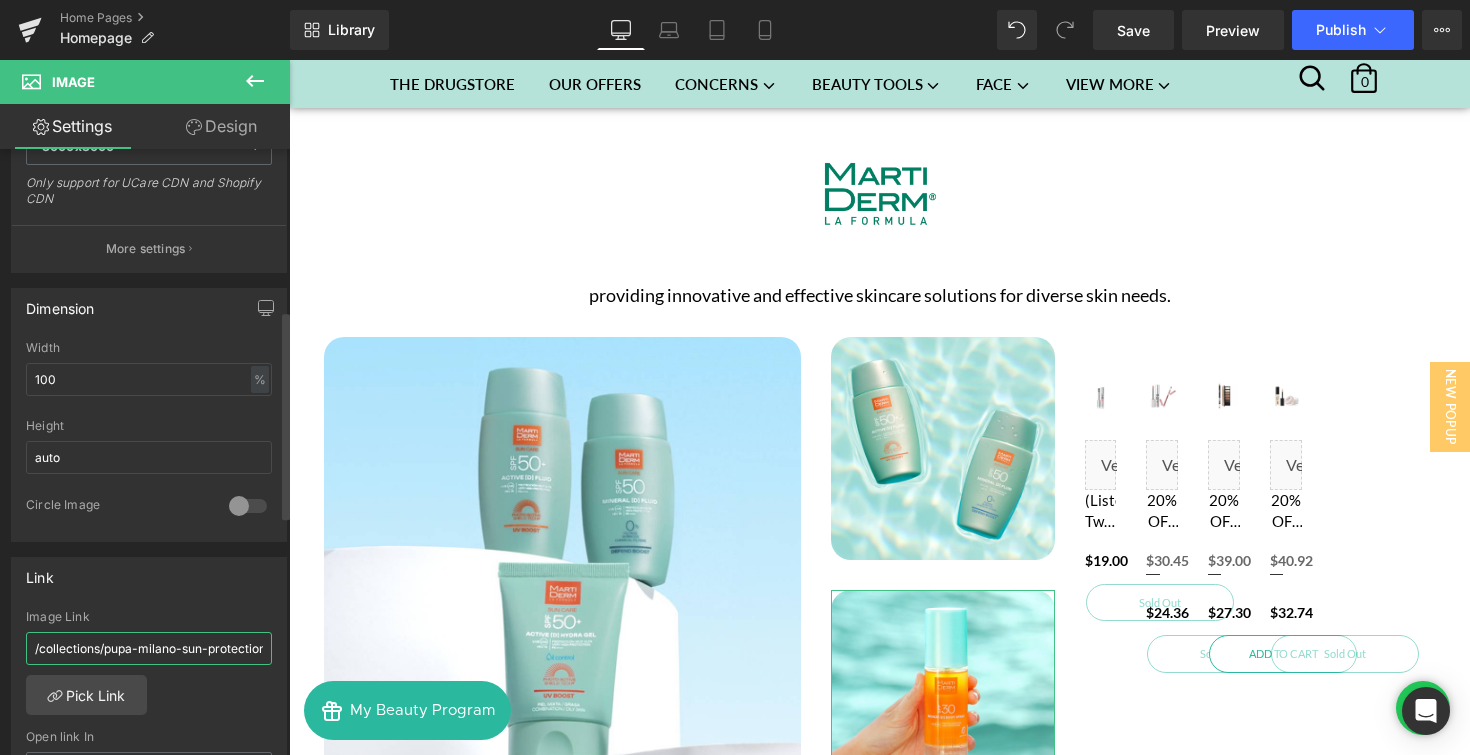 click on "/collections/pupa-milano-sun-protection" at bounding box center [149, 648] 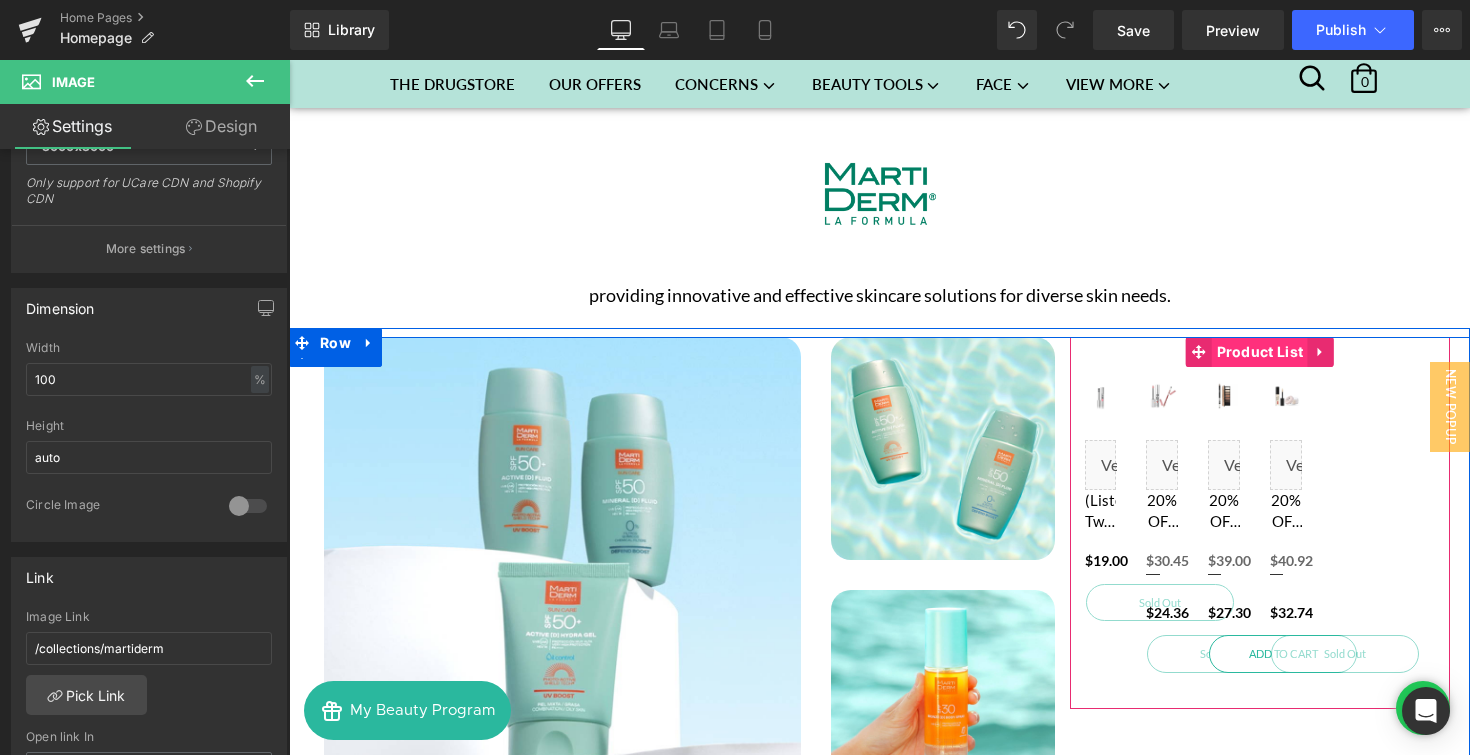 click on "Product List" at bounding box center (1260, 352) 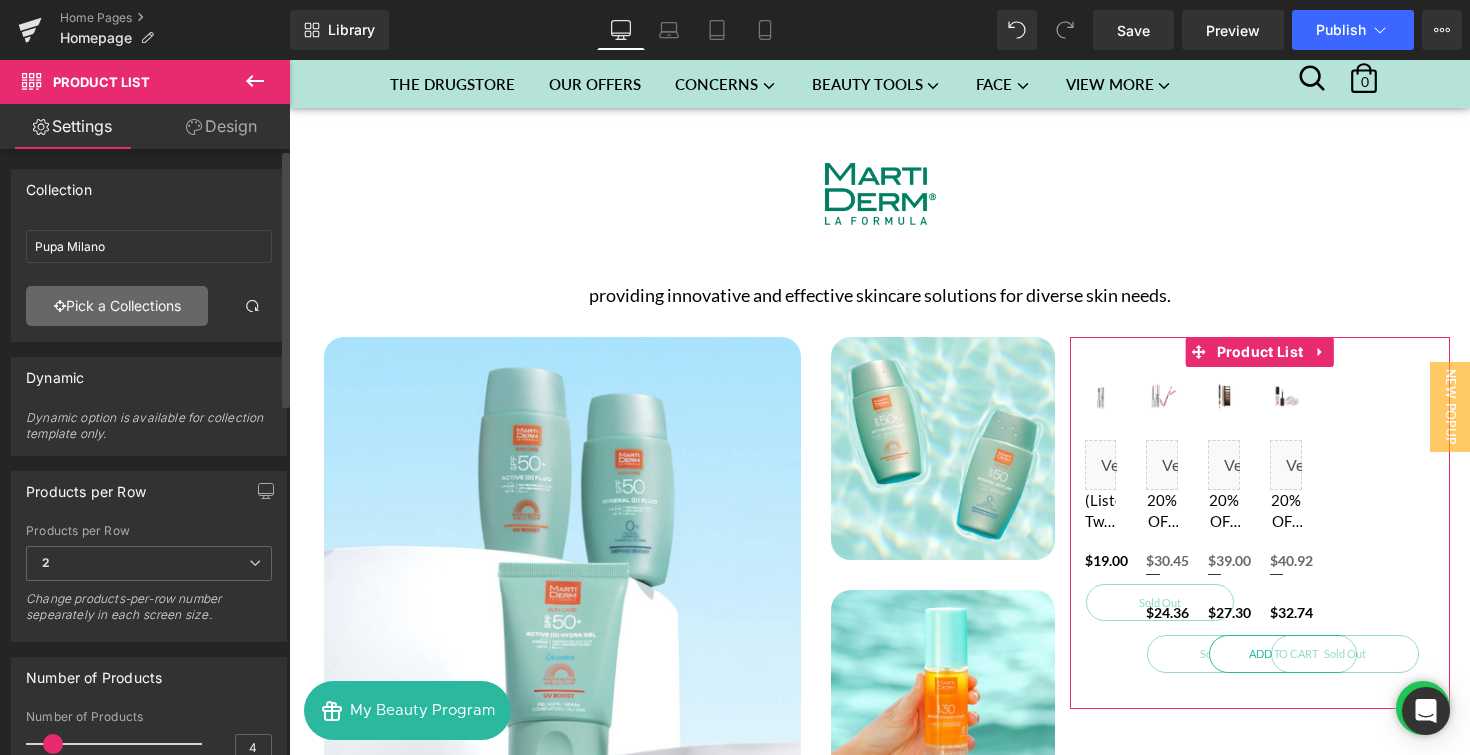 click on "Pick a Collections" at bounding box center (117, 306) 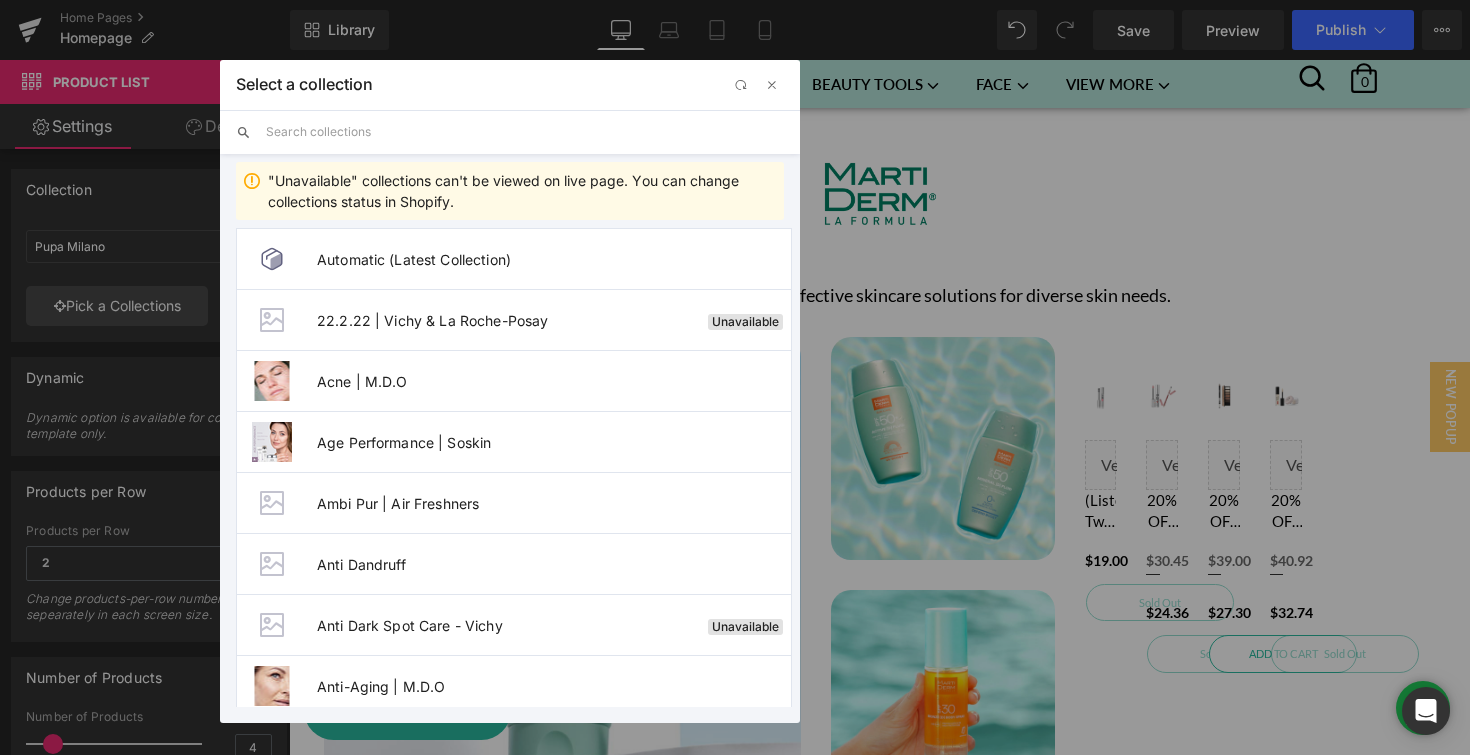 click at bounding box center [525, 132] 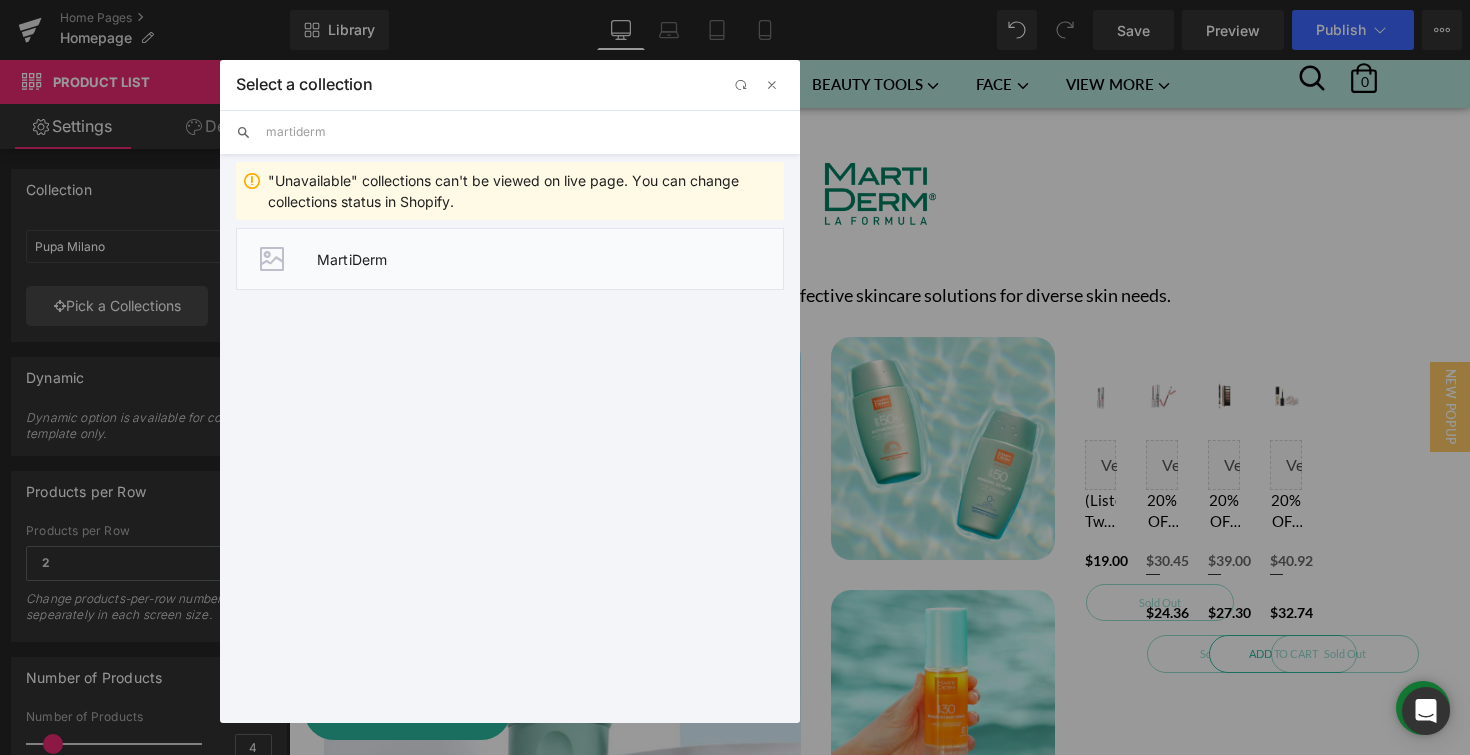 type on "martiderm" 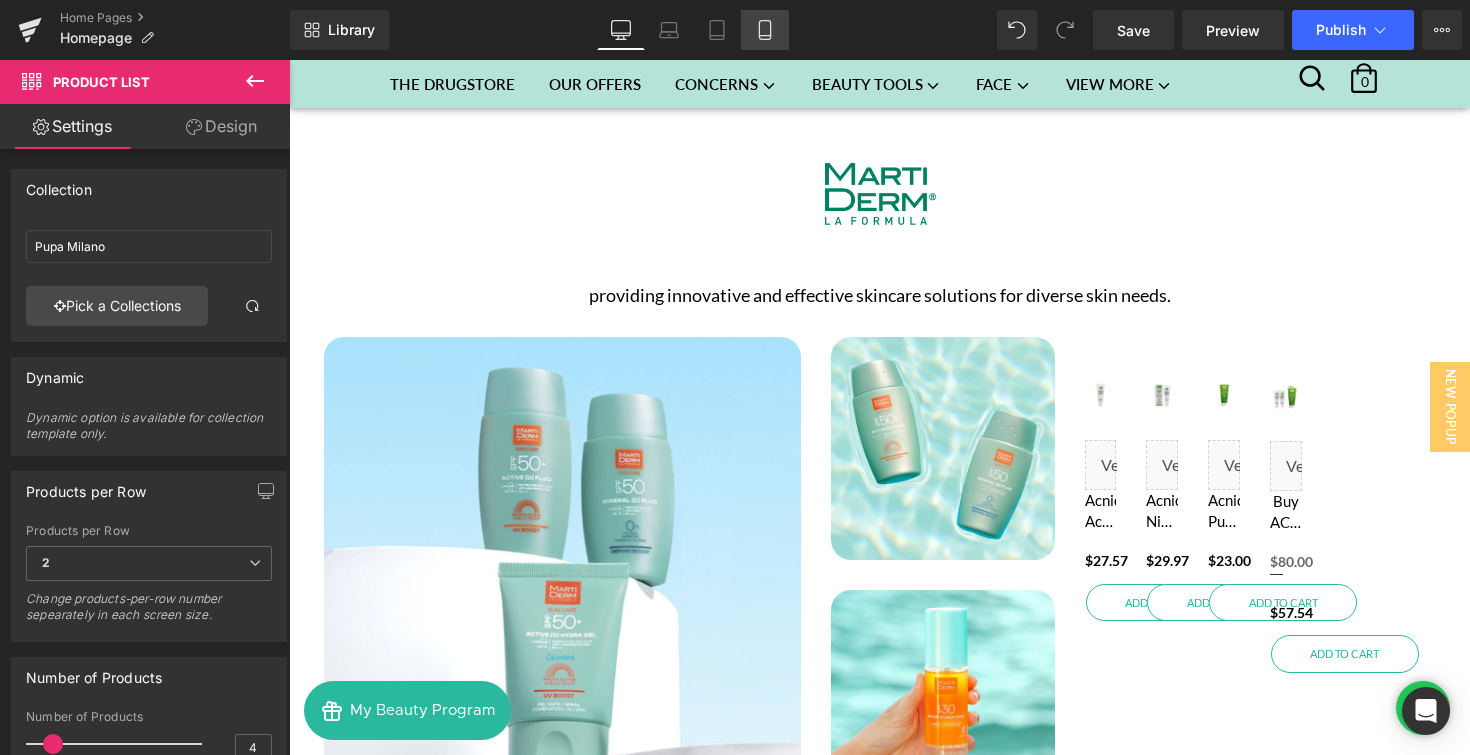 click 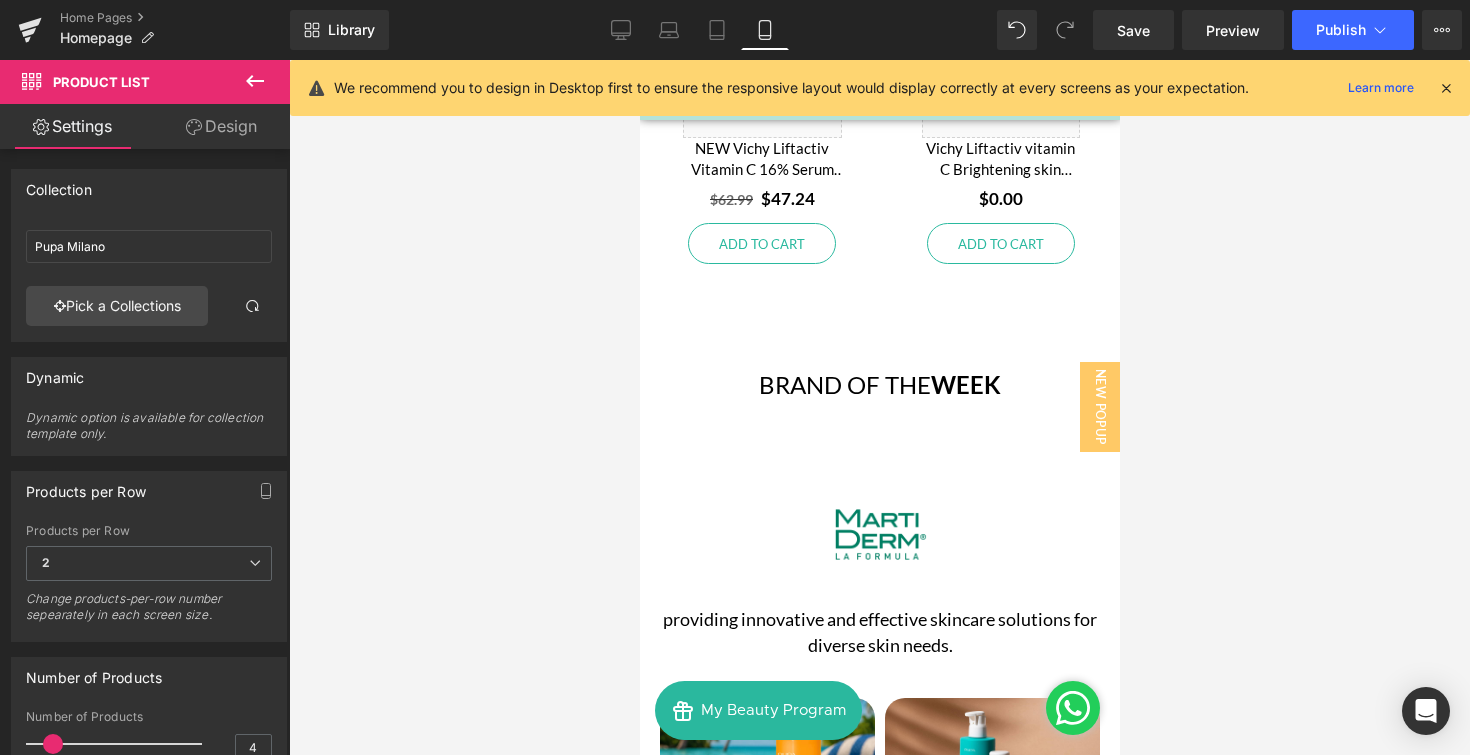 scroll, scrollTop: 5385, scrollLeft: 0, axis: vertical 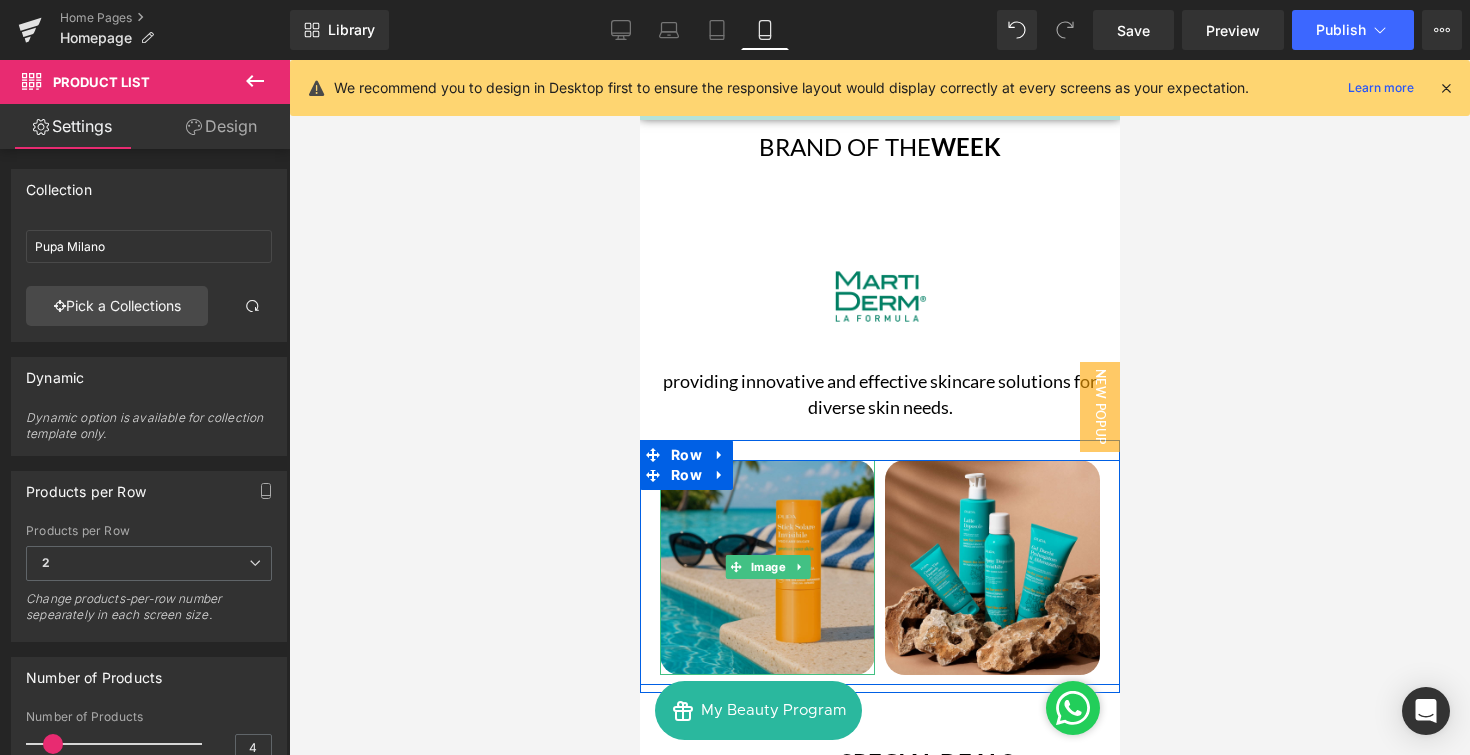 click at bounding box center (766, 567) 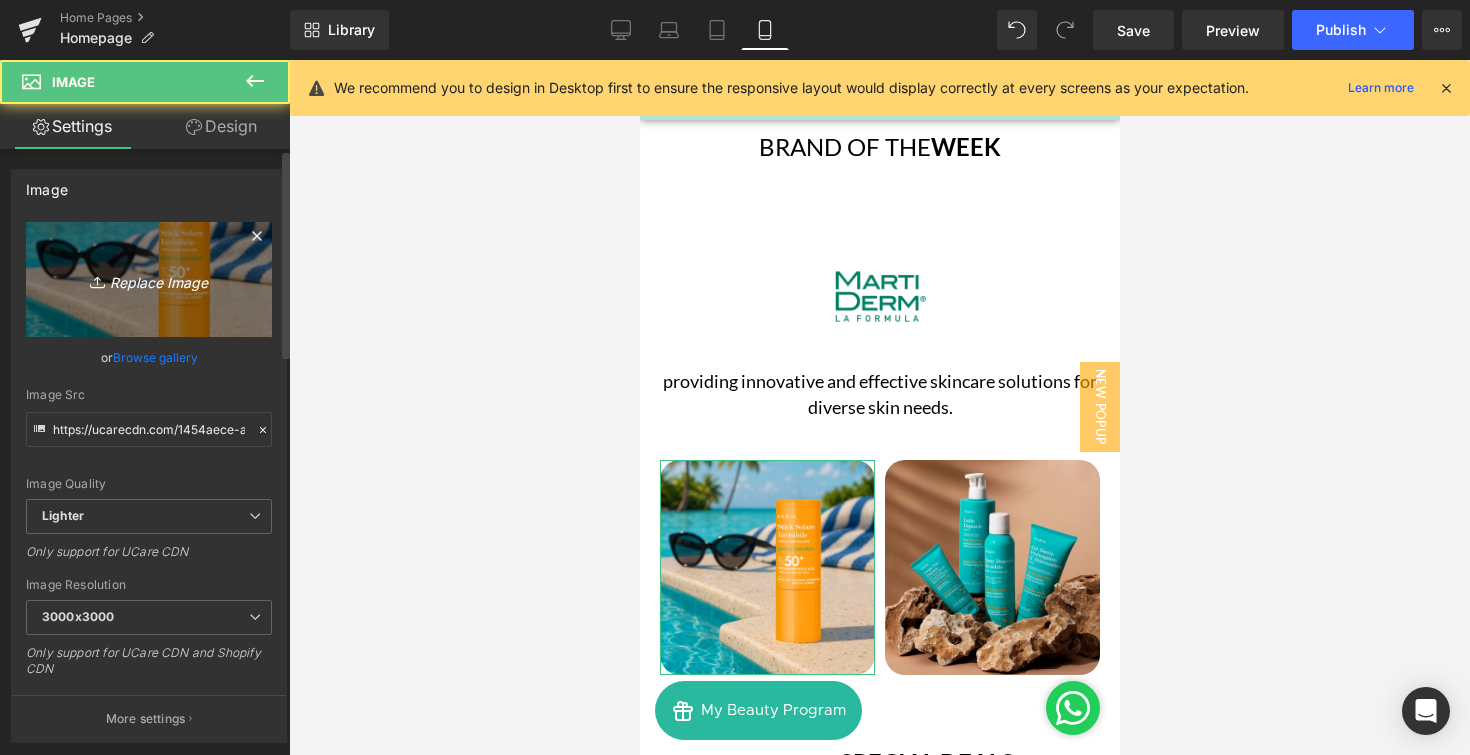 click on "Replace Image" at bounding box center [149, 279] 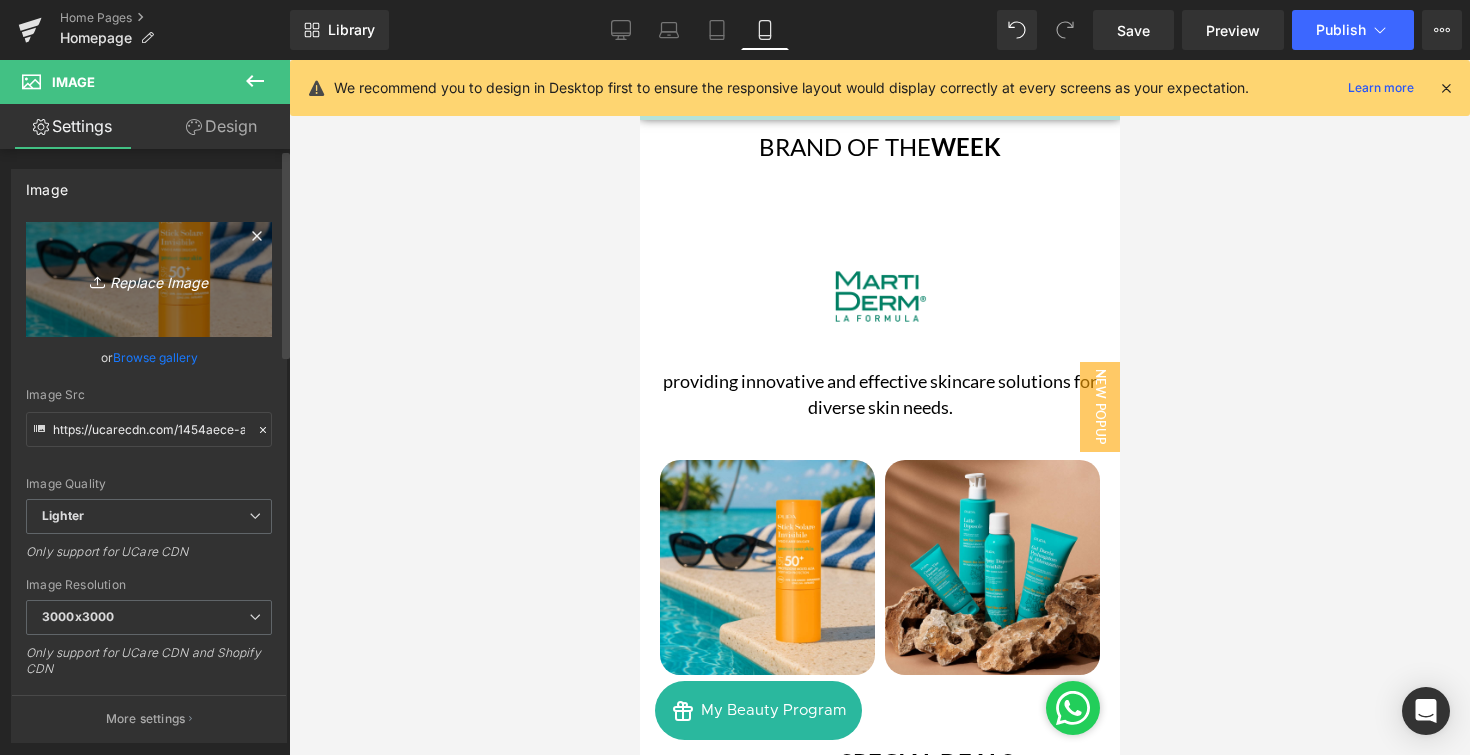 type on "C:\fakepath\Brand of the week - Martiderm - 2-2.png" 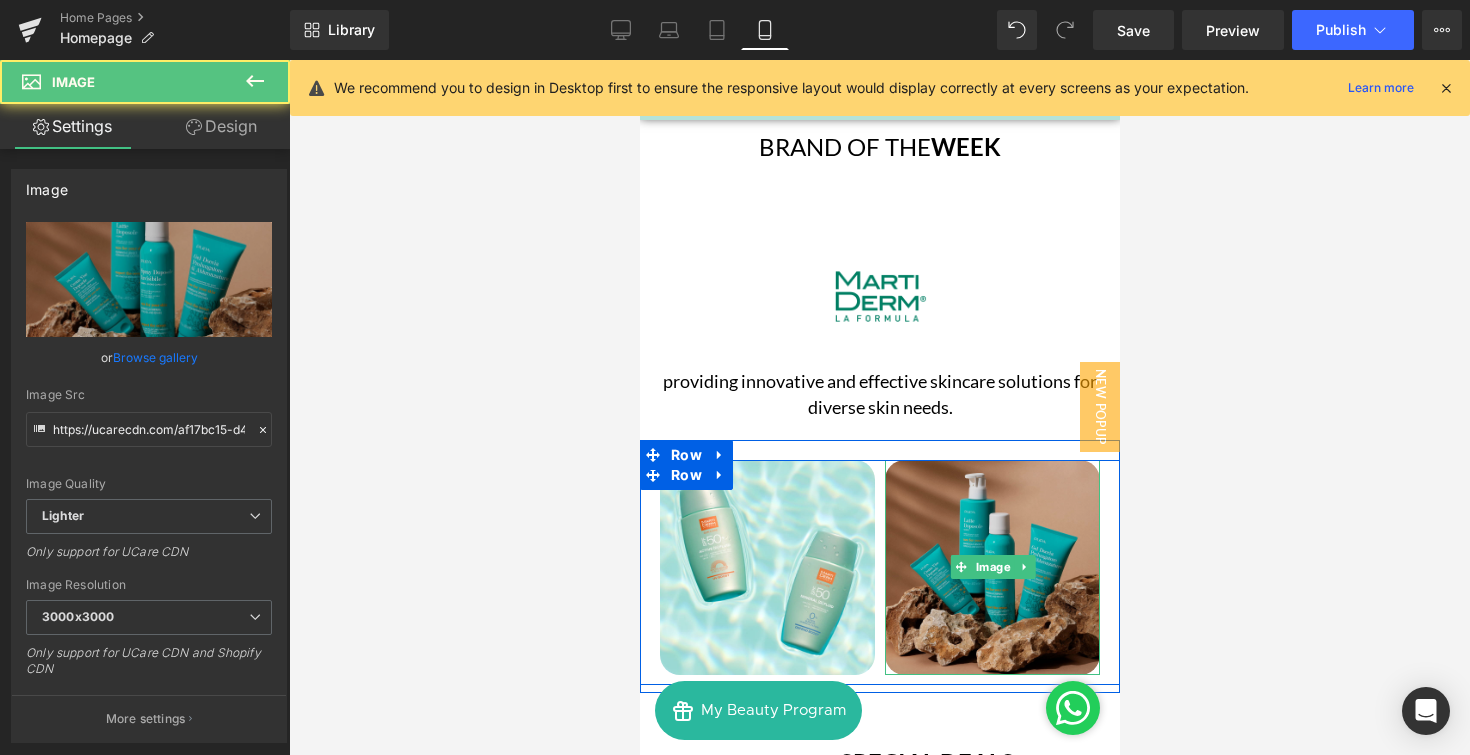 click at bounding box center [991, 567] 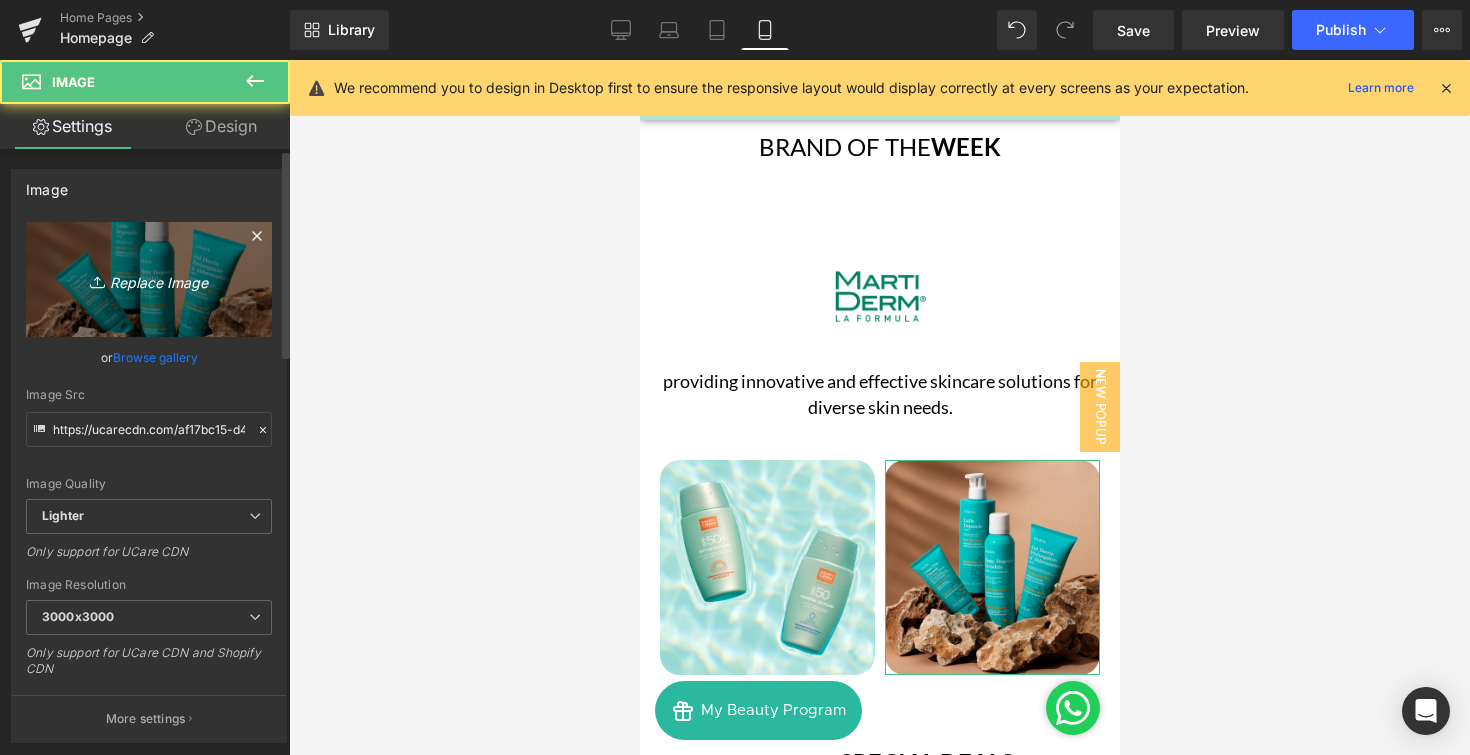 click on "Replace Image" at bounding box center [149, 279] 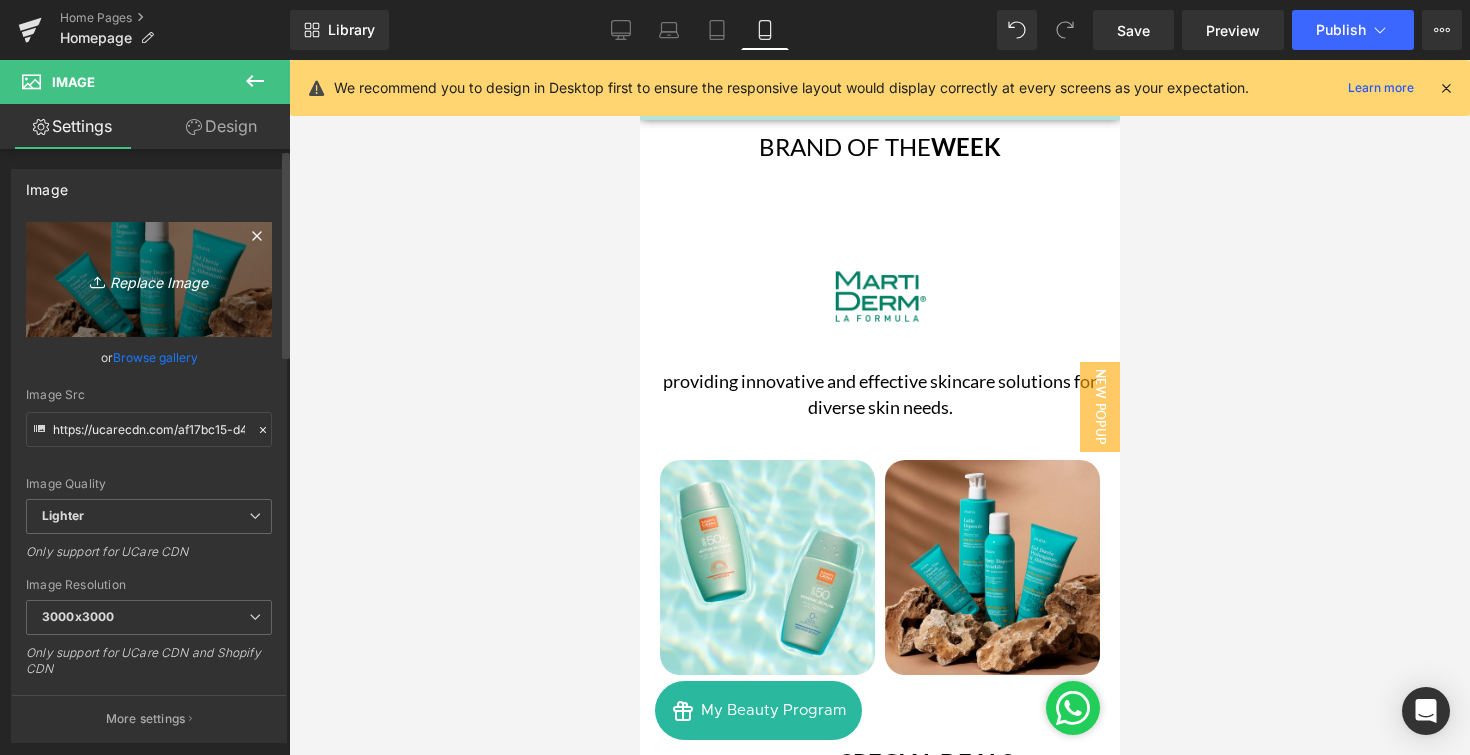 type on "C:\fakepath\Brand of the week - Martiderm - 2-3.png" 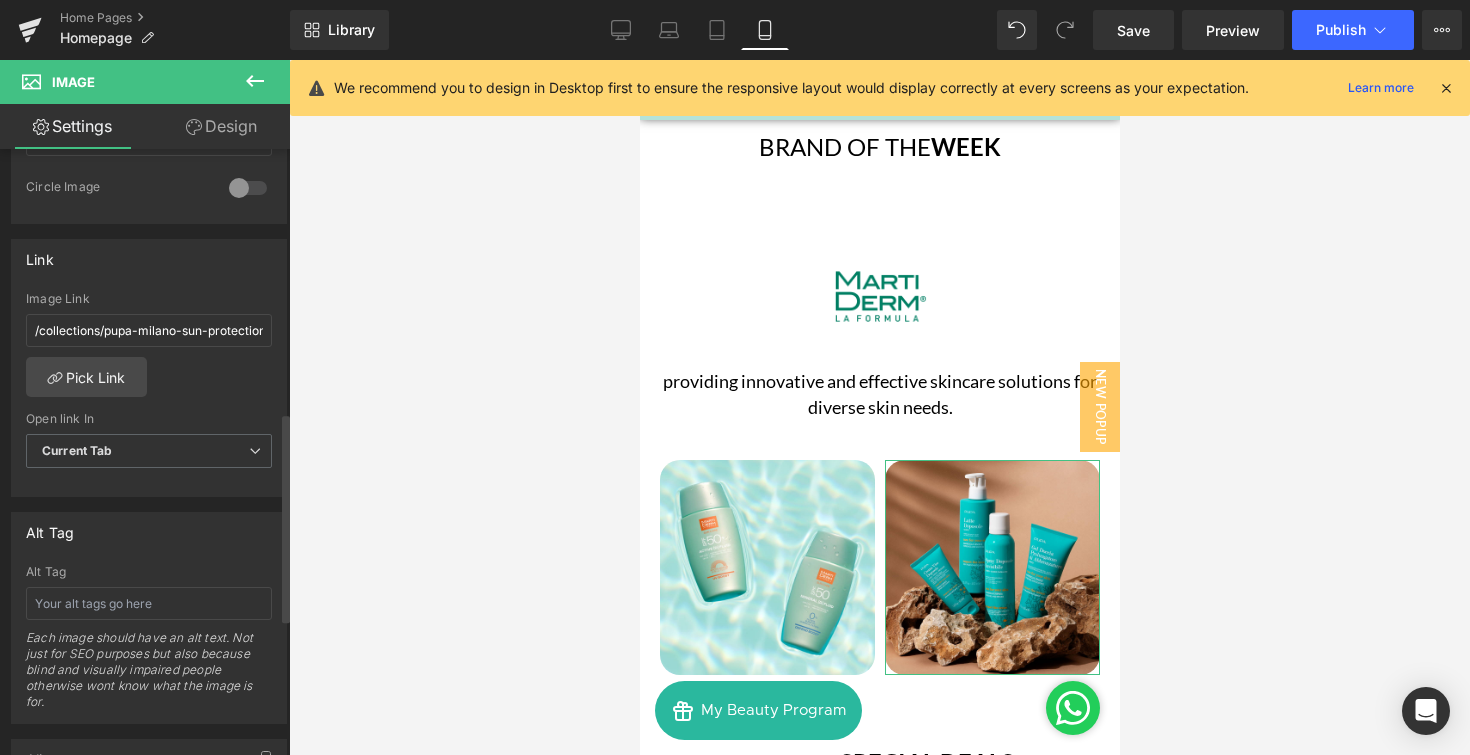 scroll, scrollTop: 774, scrollLeft: 0, axis: vertical 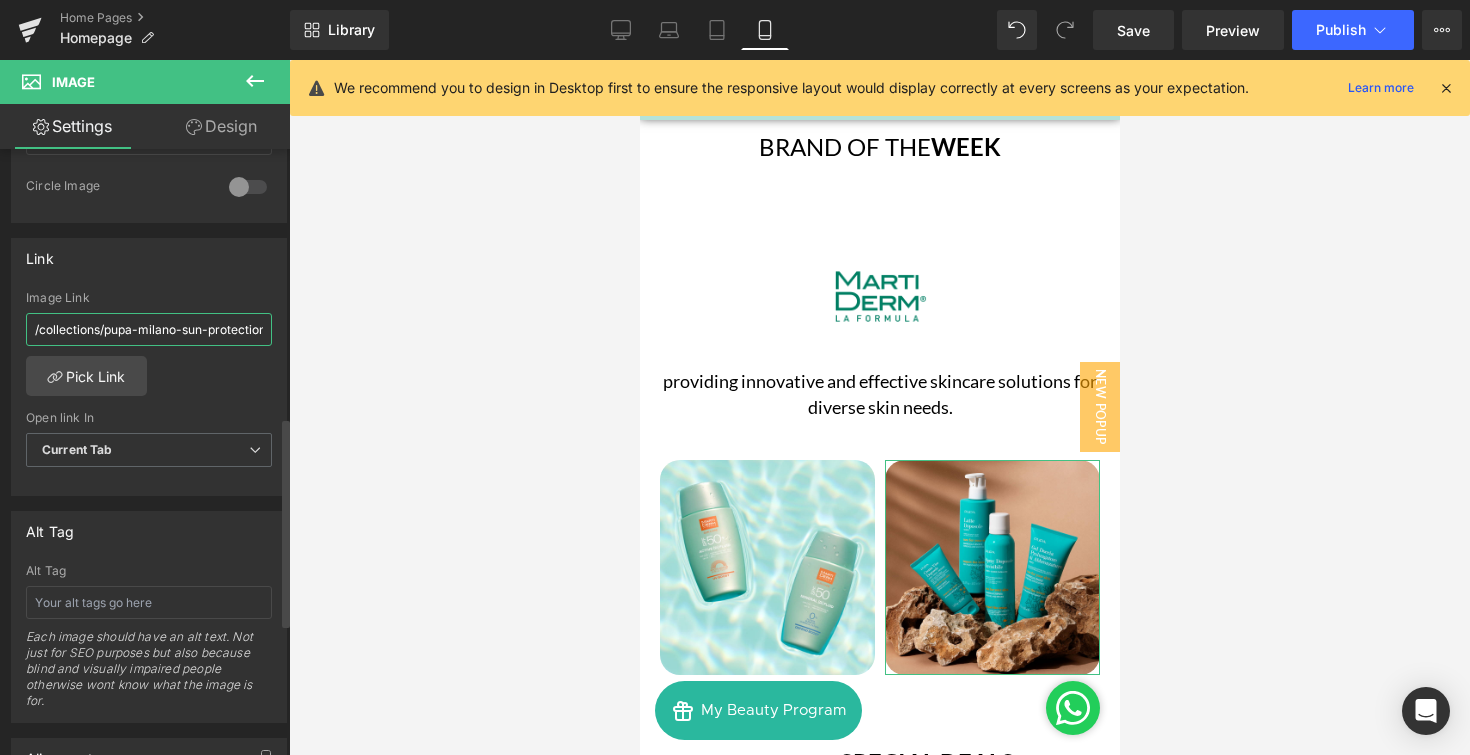 click on "/collections/pupa-milano-sun-protection" at bounding box center (149, 329) 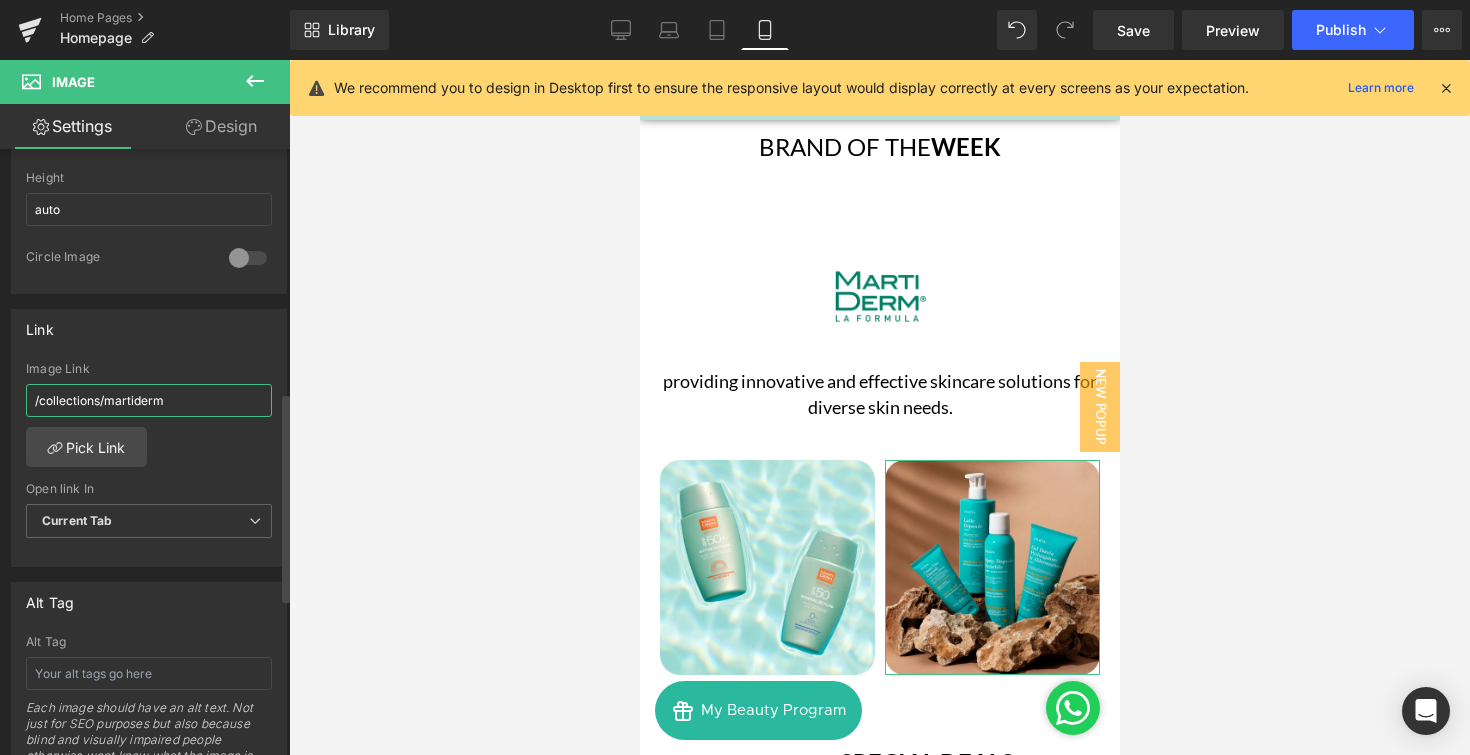 scroll, scrollTop: 702, scrollLeft: 0, axis: vertical 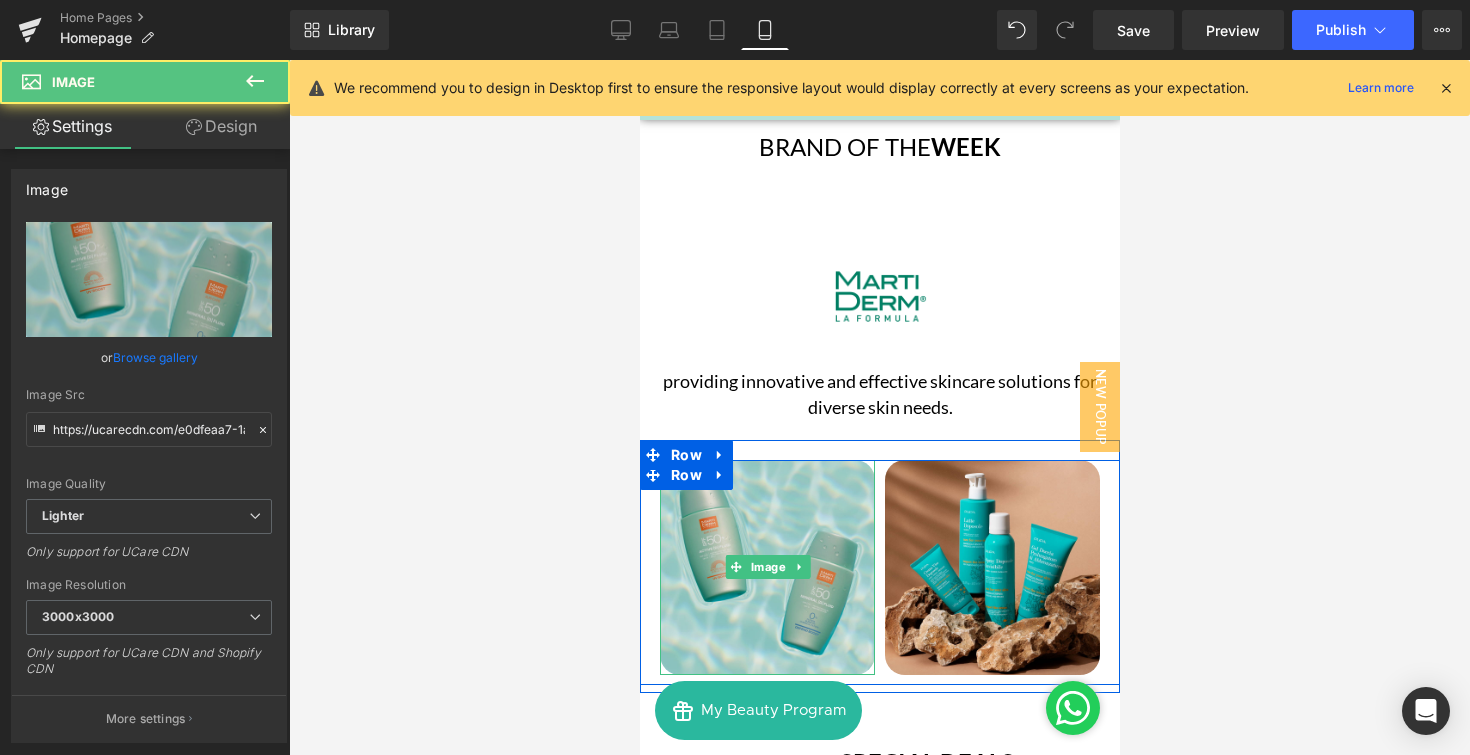 click at bounding box center (766, 567) 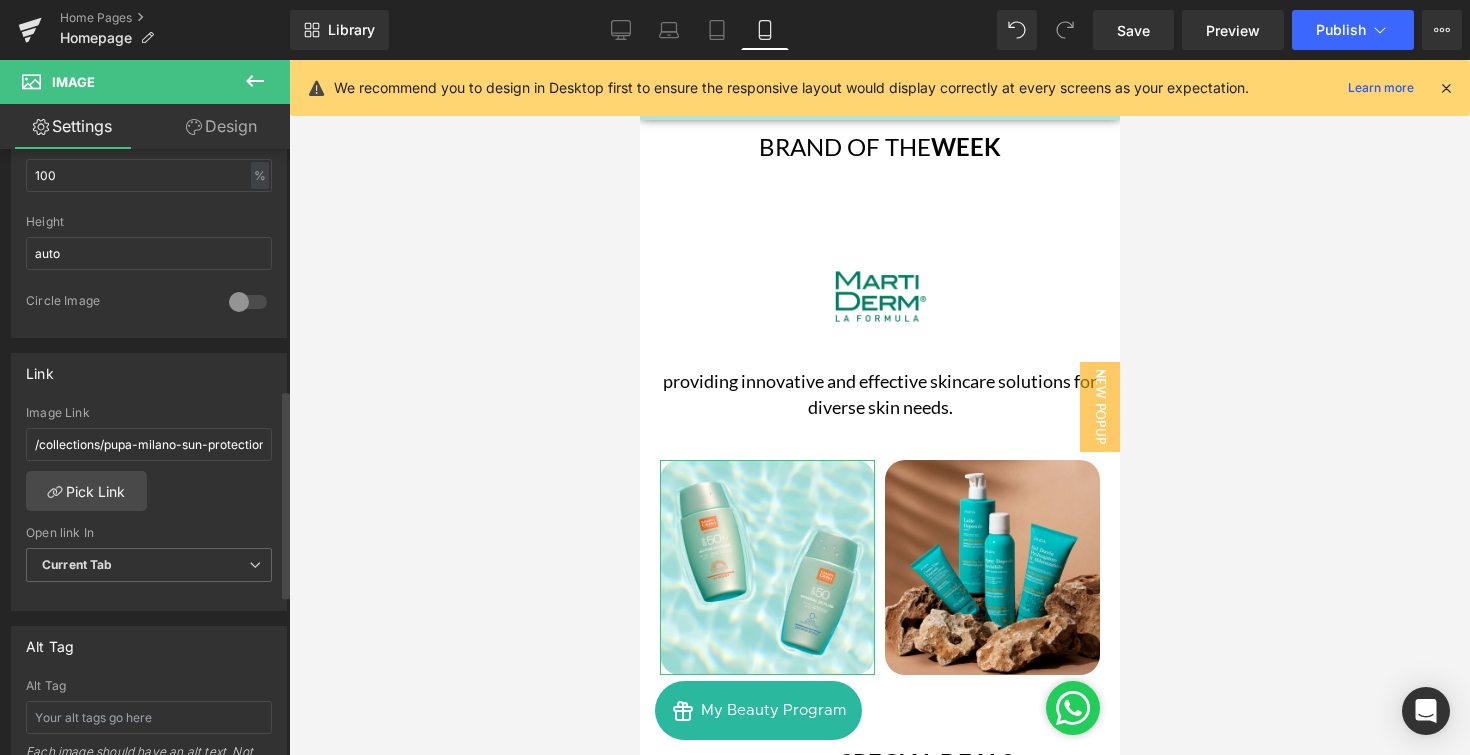 scroll, scrollTop: 703, scrollLeft: 0, axis: vertical 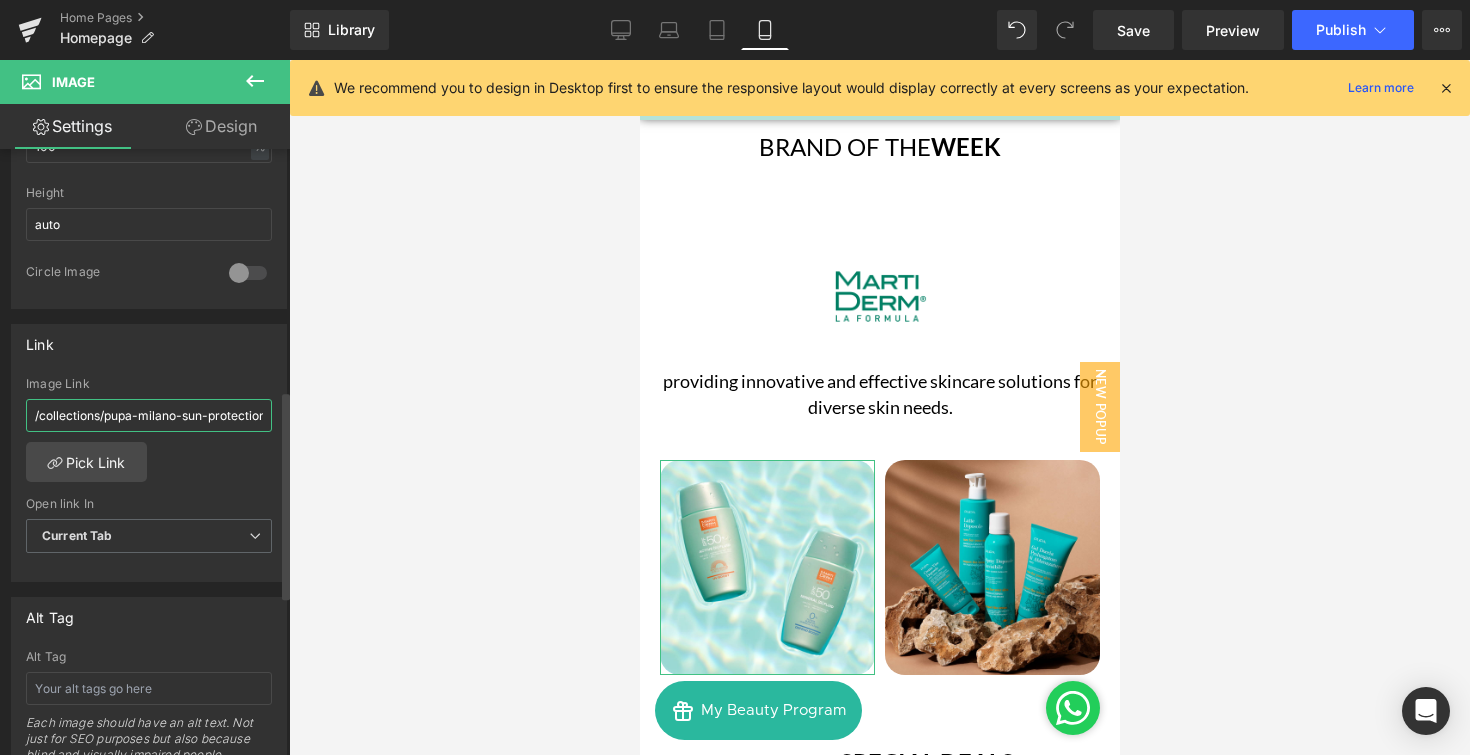 click on "/collections/pupa-milano-sun-protection" at bounding box center [149, 415] 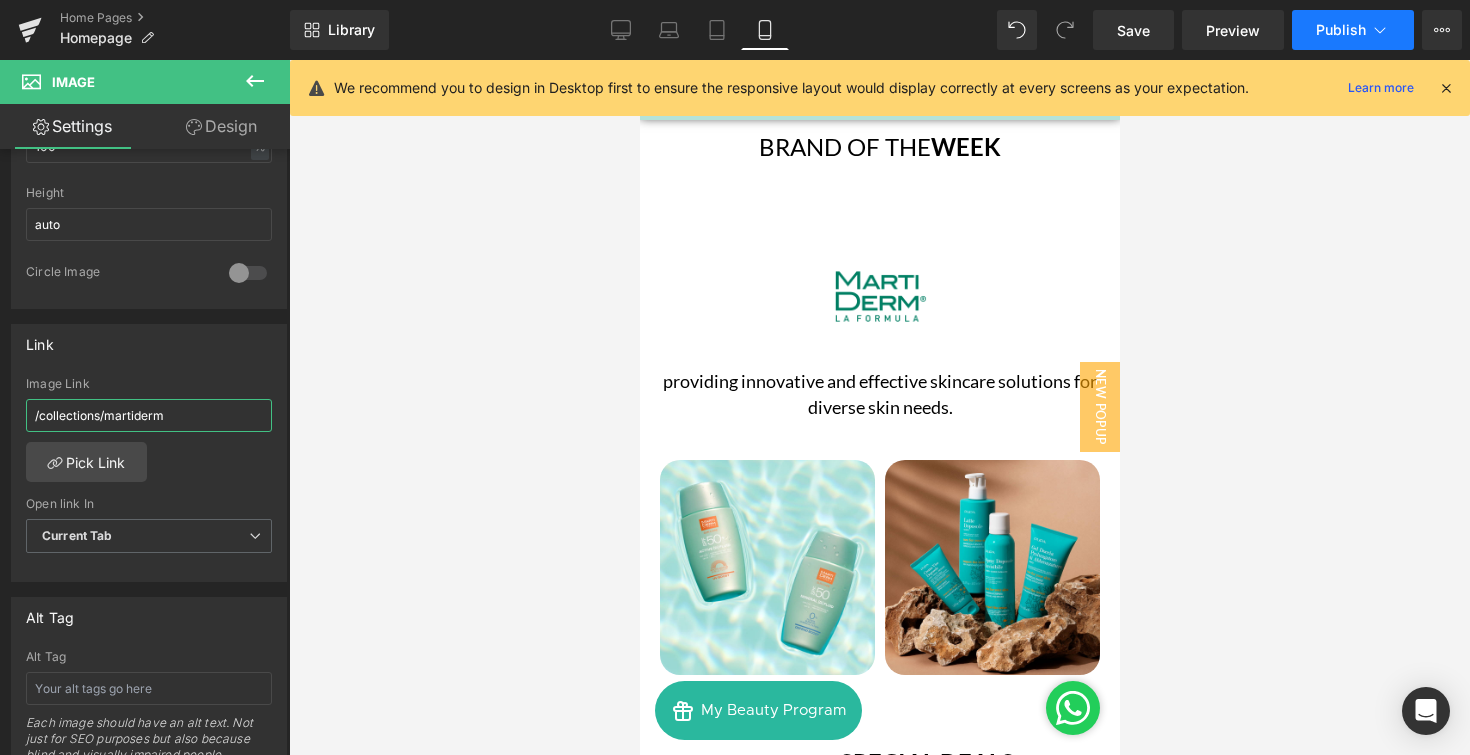 type on "/collections/martiderm" 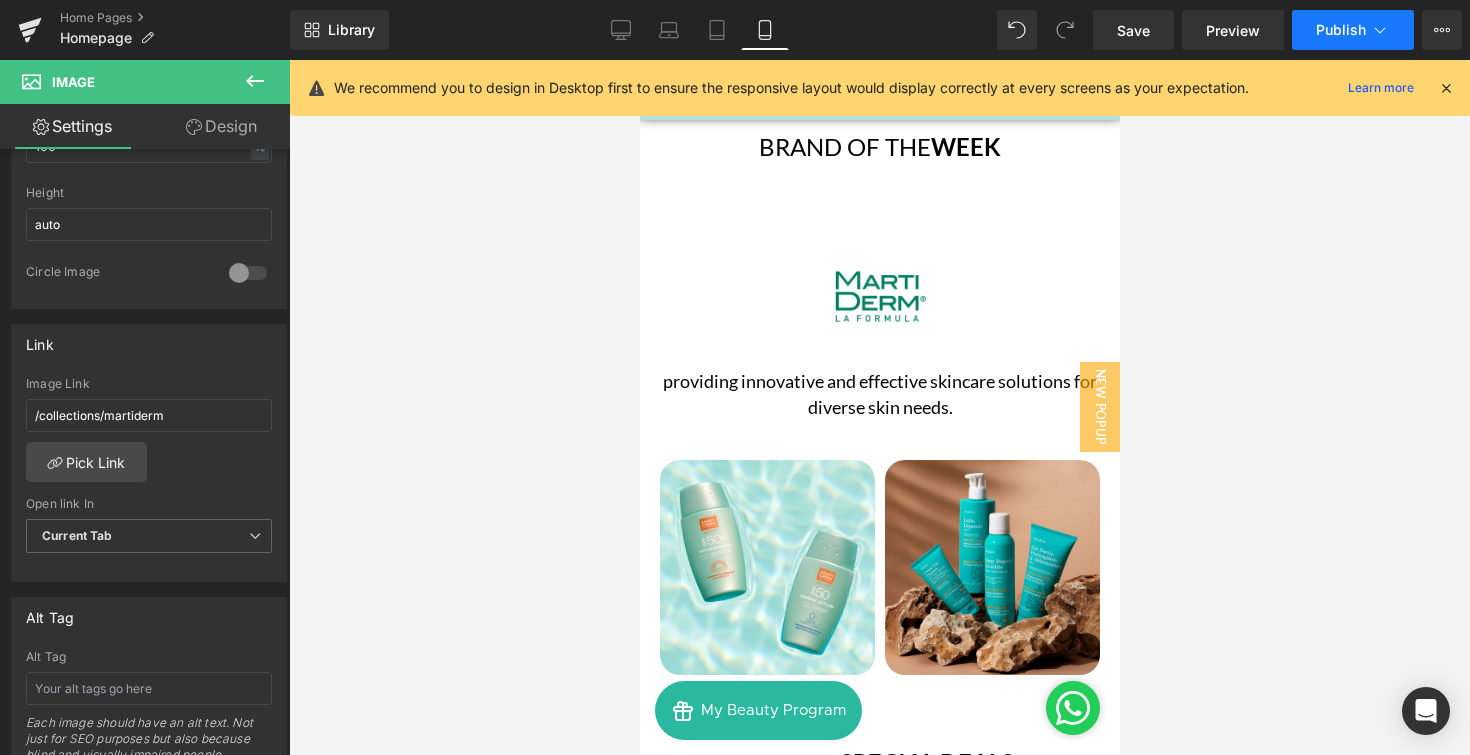 click on "Publish" at bounding box center [1341, 30] 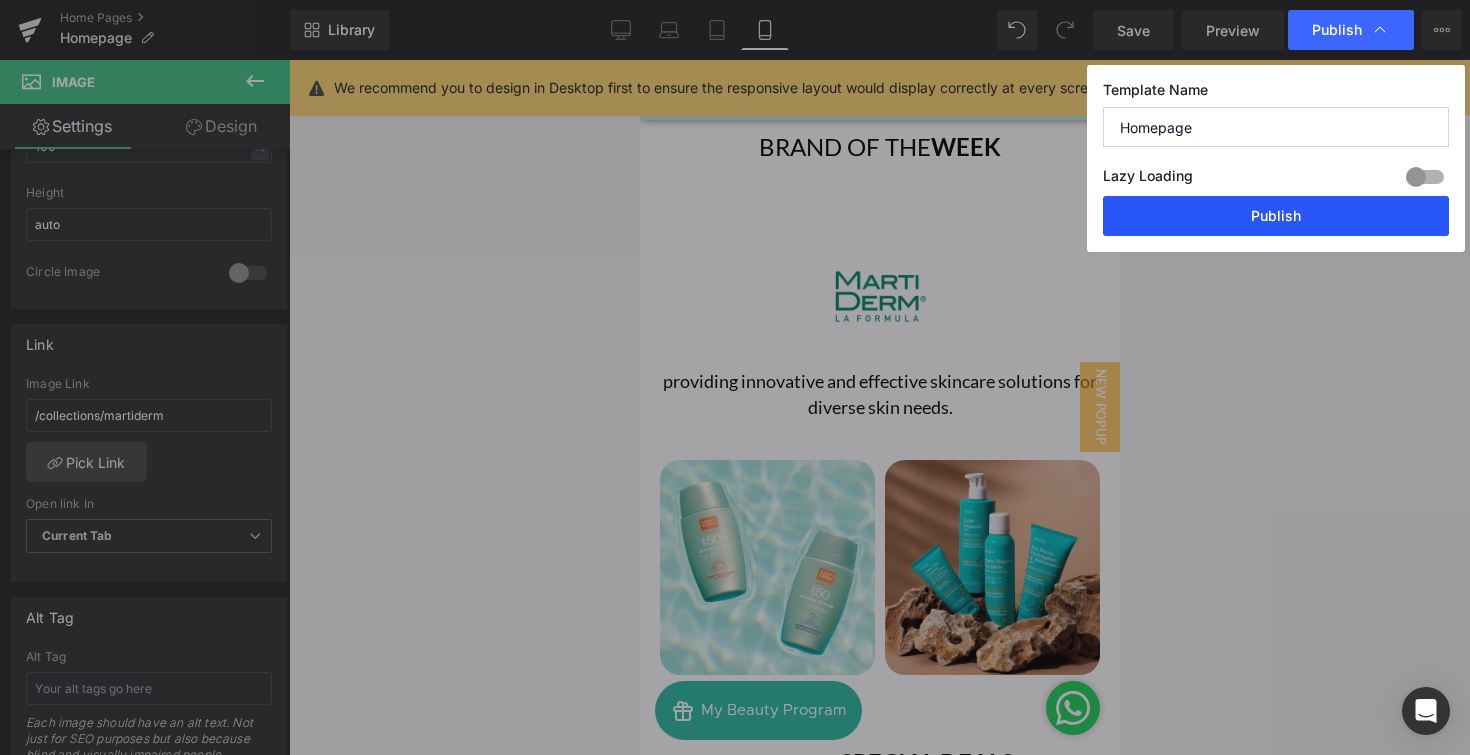 click on "Publish" at bounding box center [1276, 216] 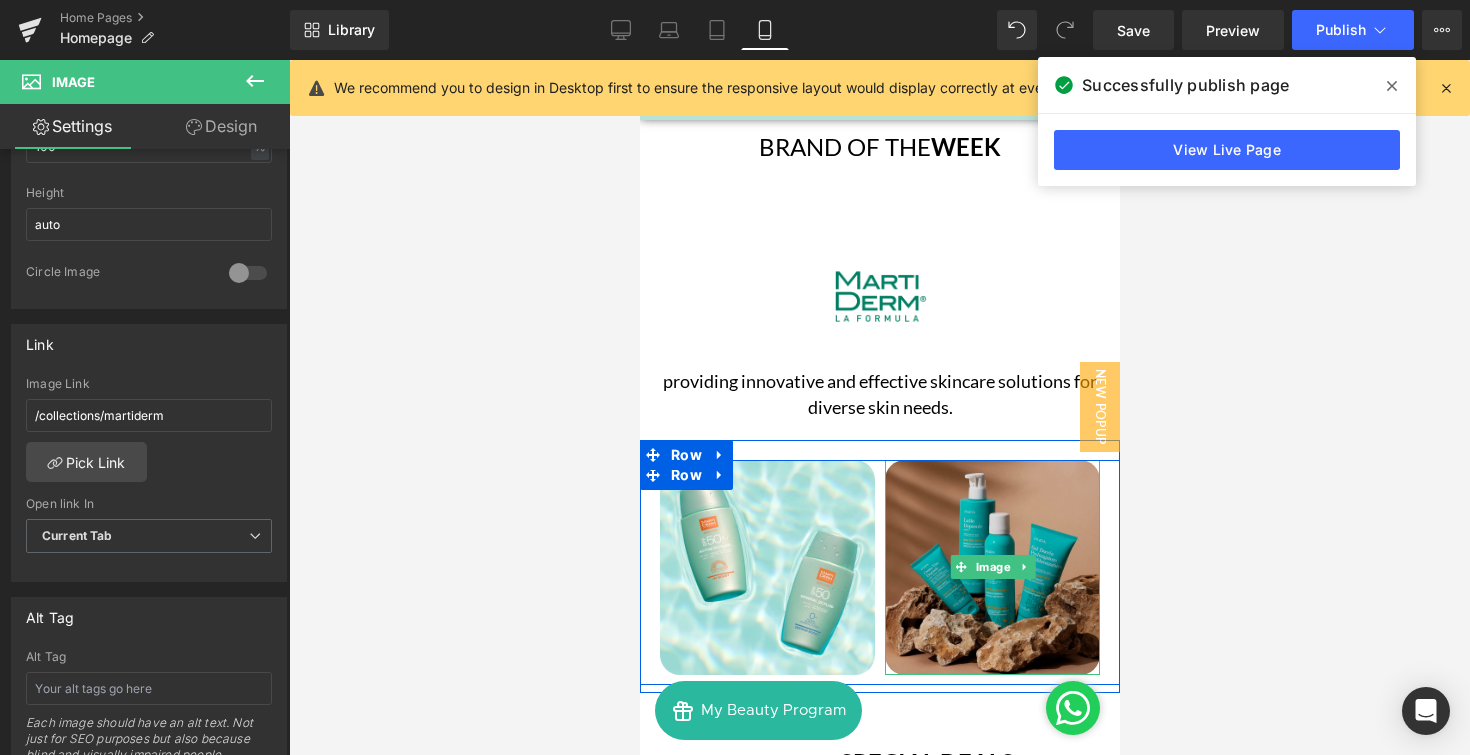 click at bounding box center [991, 567] 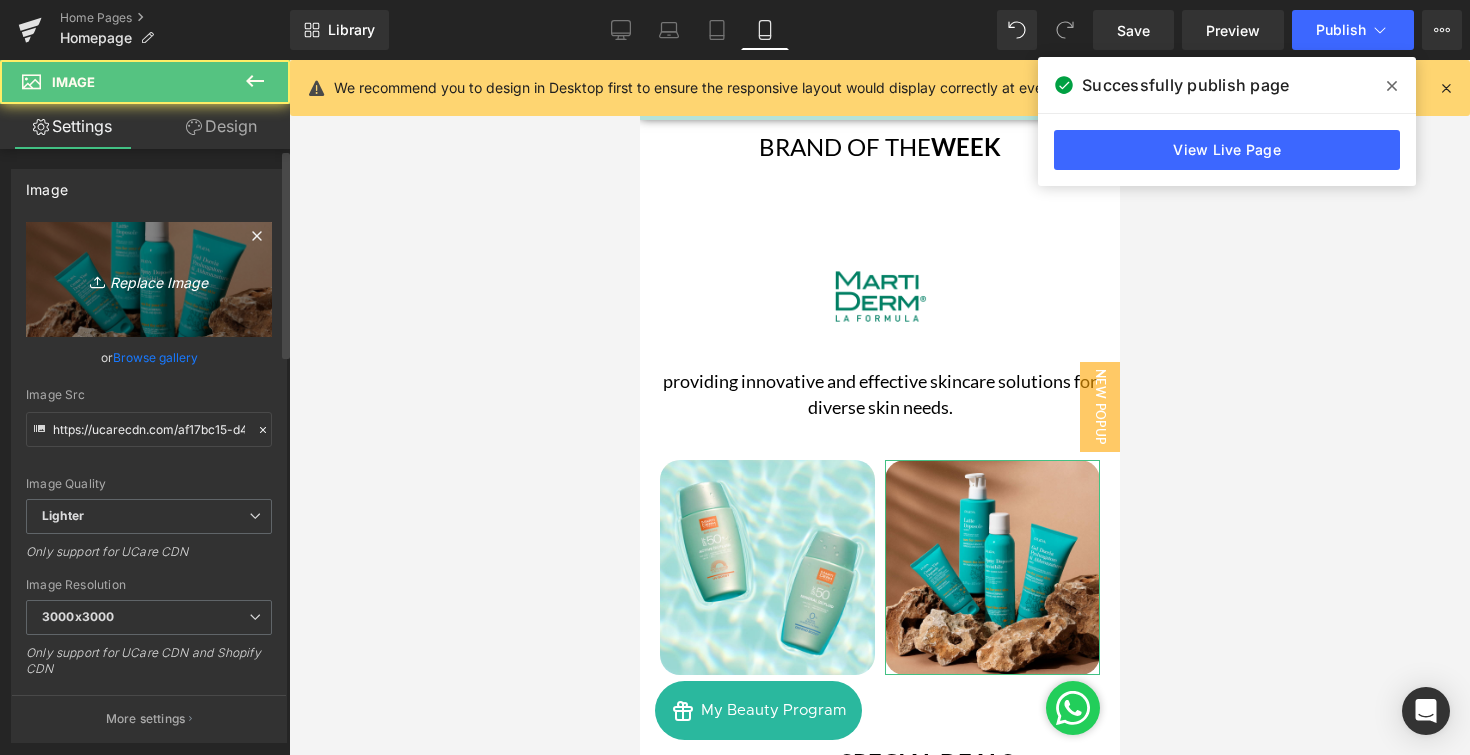 click on "Replace Image" at bounding box center [149, 279] 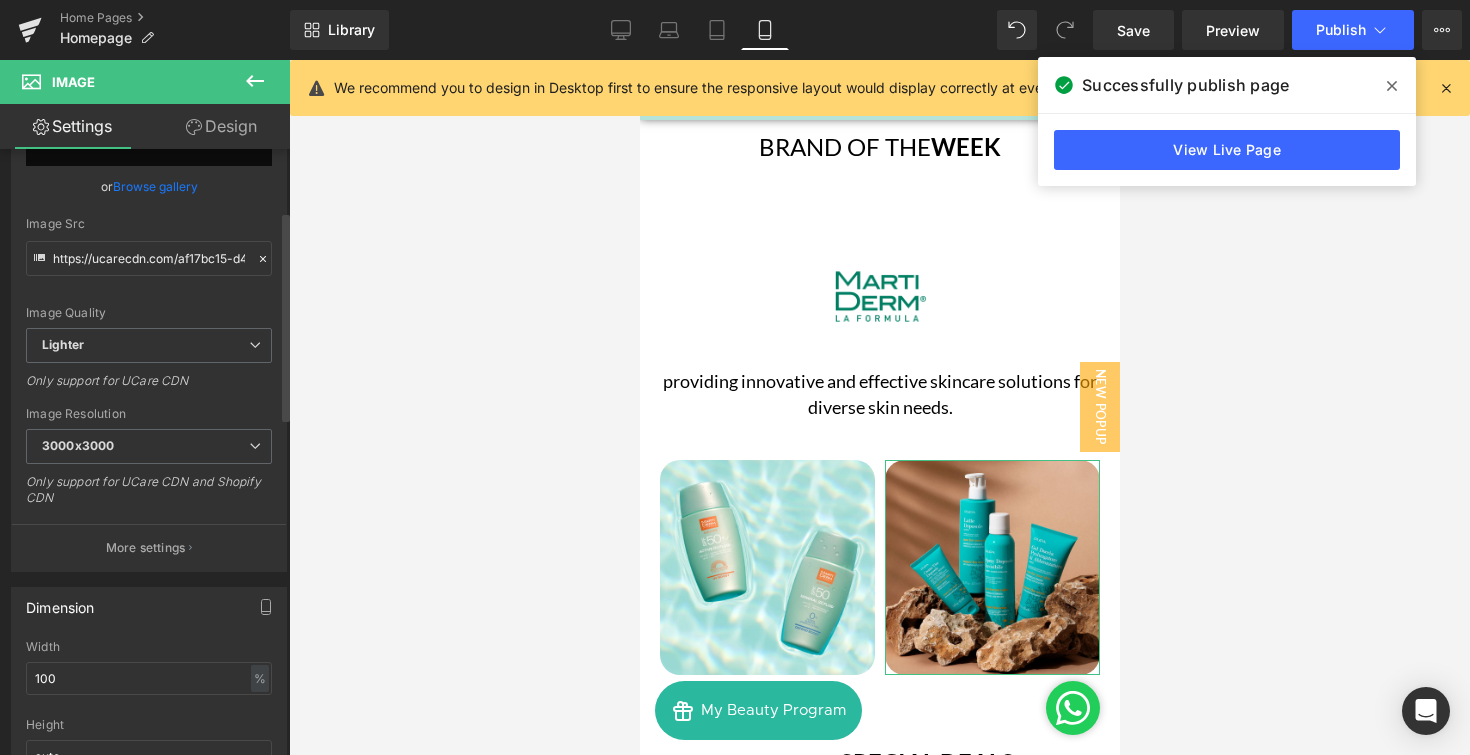scroll, scrollTop: 0, scrollLeft: 0, axis: both 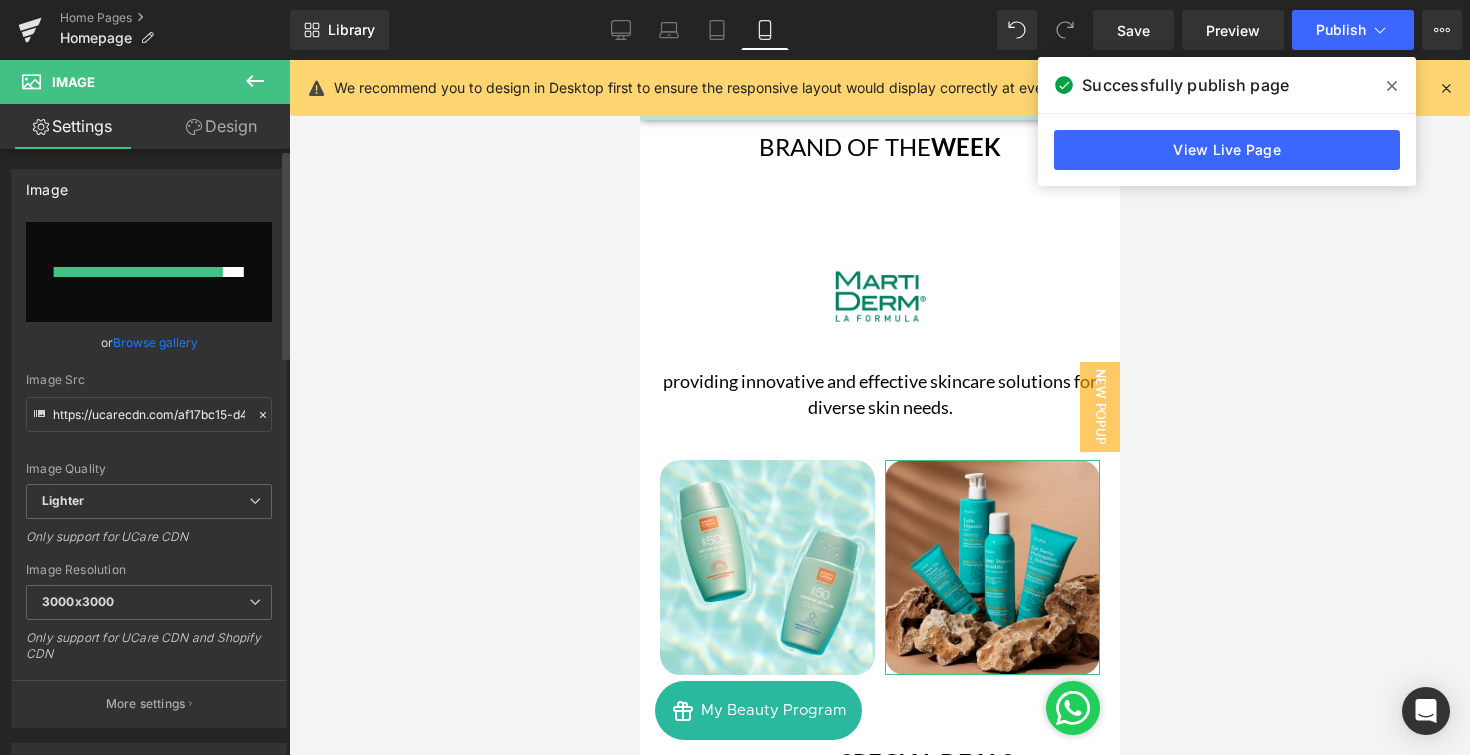 click on "Browse gallery" at bounding box center [155, 342] 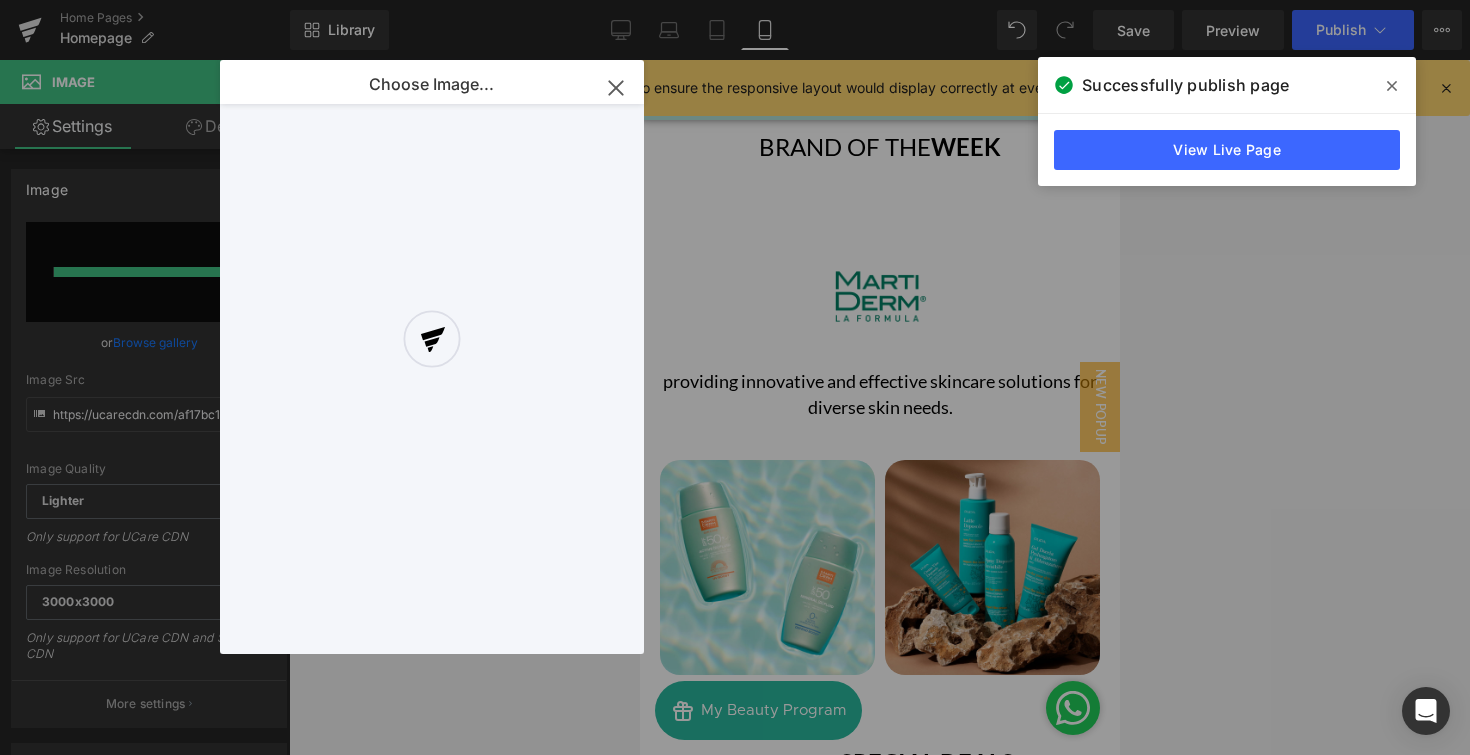 click at bounding box center (432, 357) 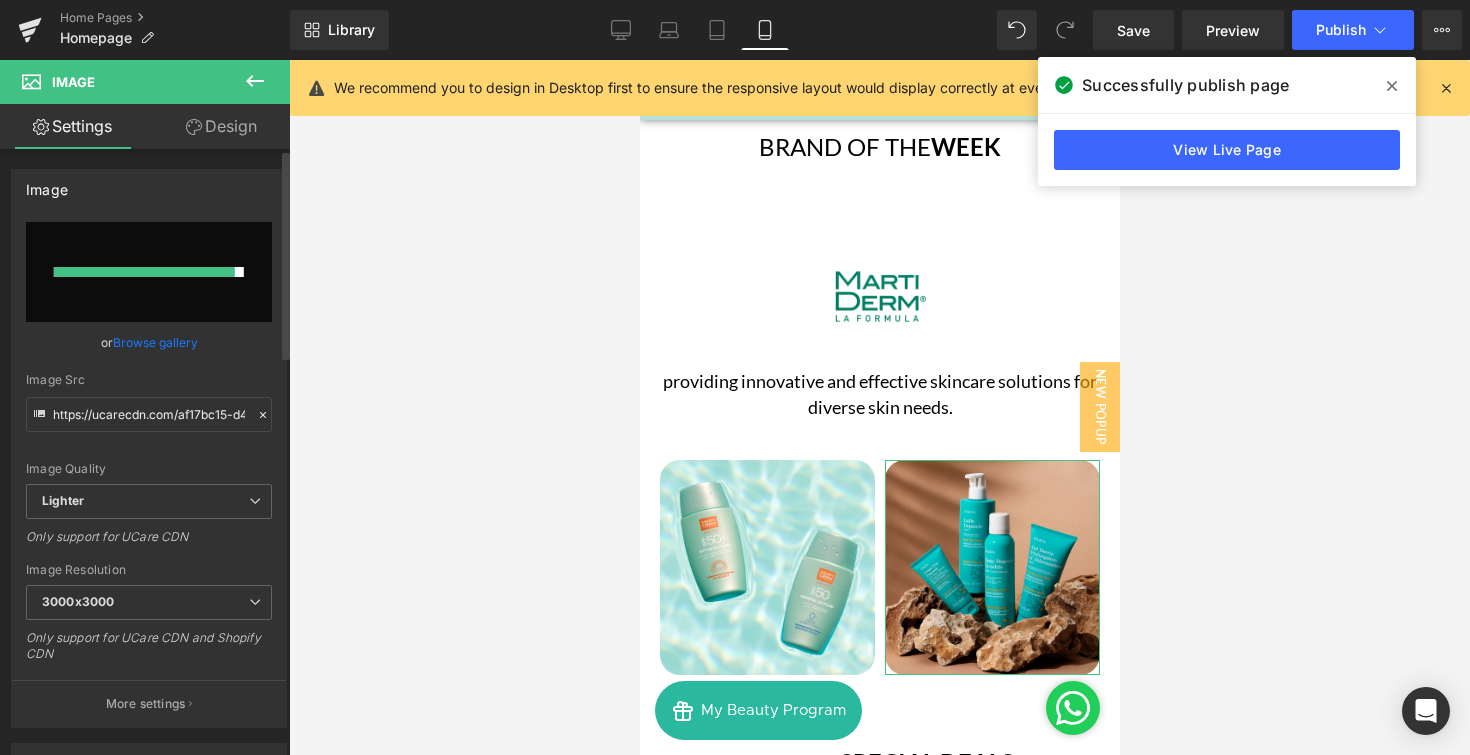 click at bounding box center (149, 272) 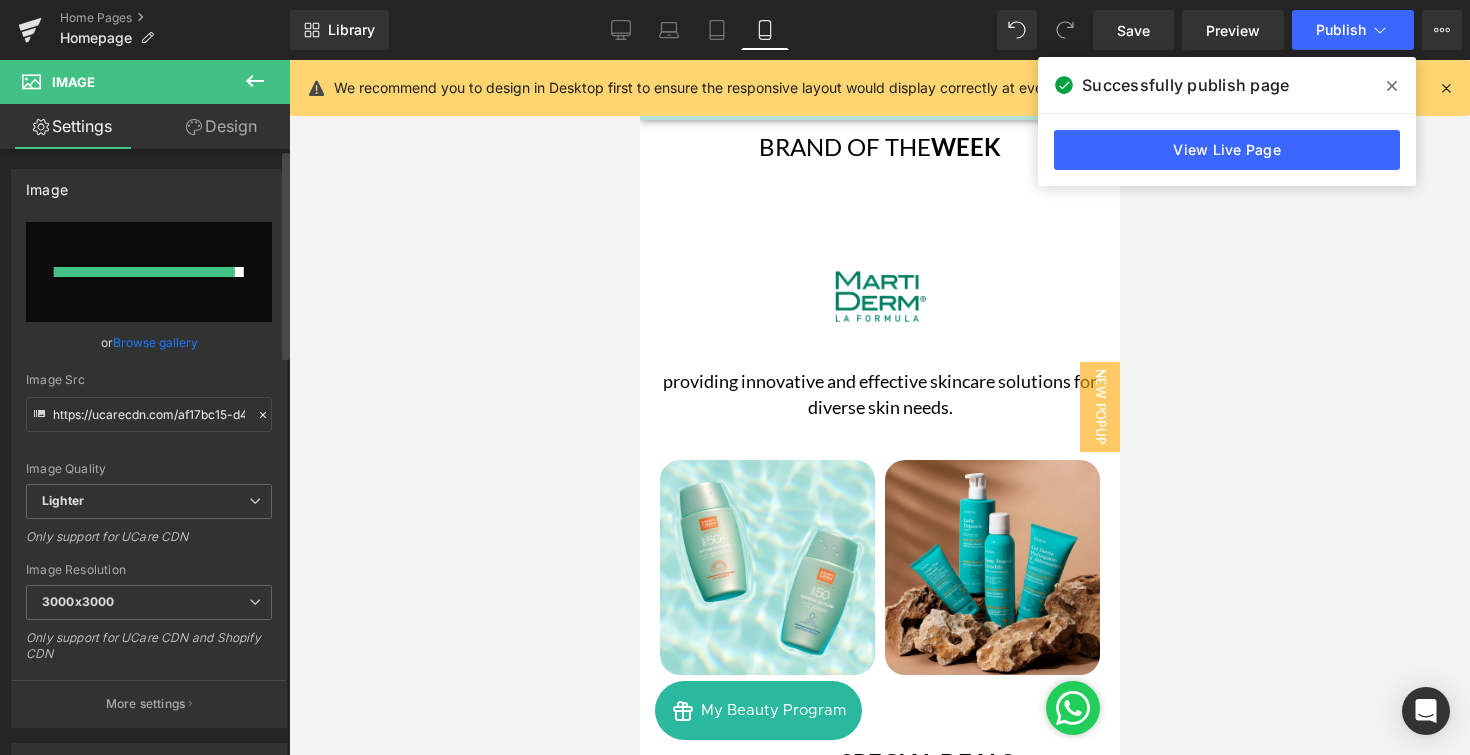 type on "C:\fakepath\Brand of the week - Martiderm - 2-3.png" 